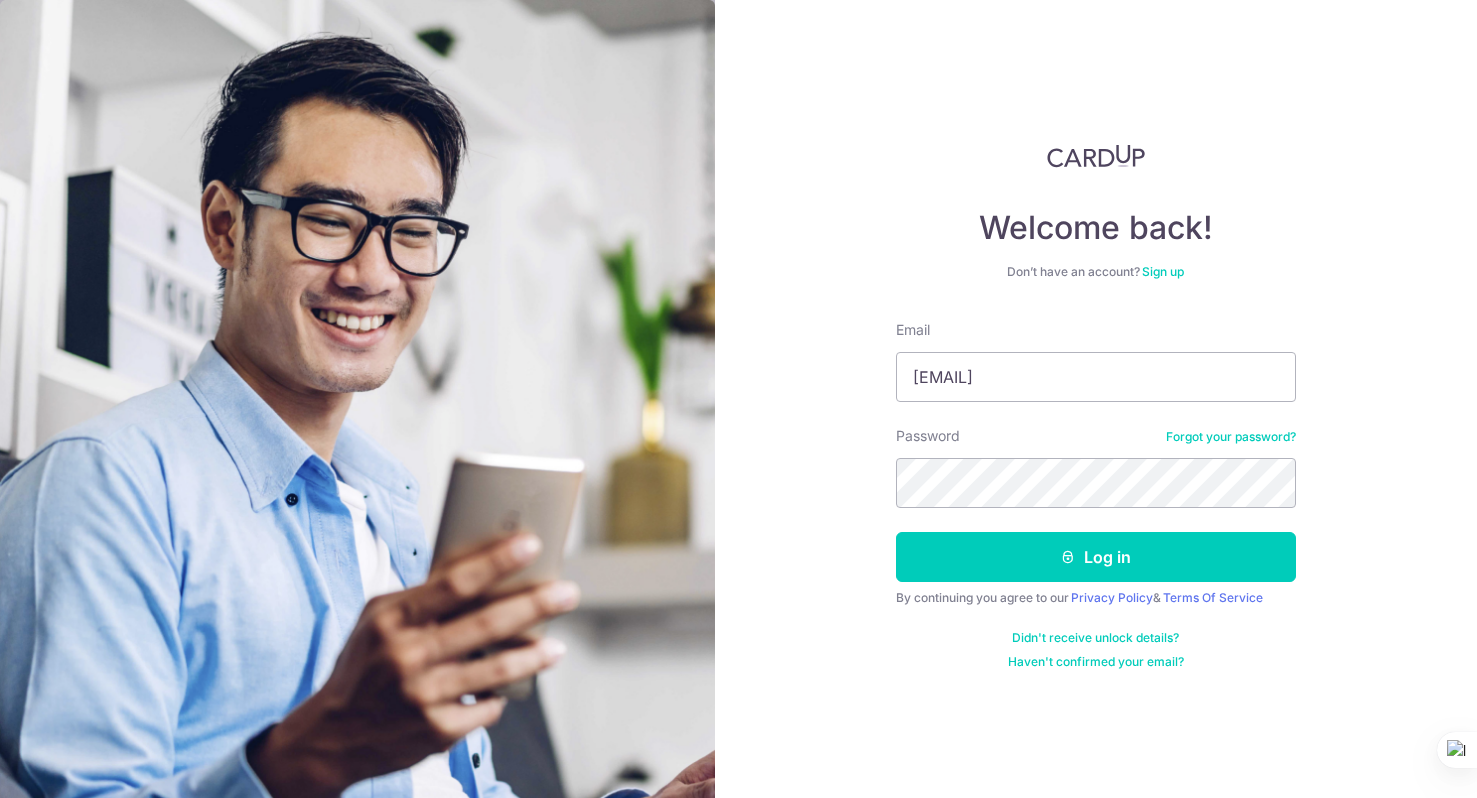 scroll, scrollTop: 0, scrollLeft: 0, axis: both 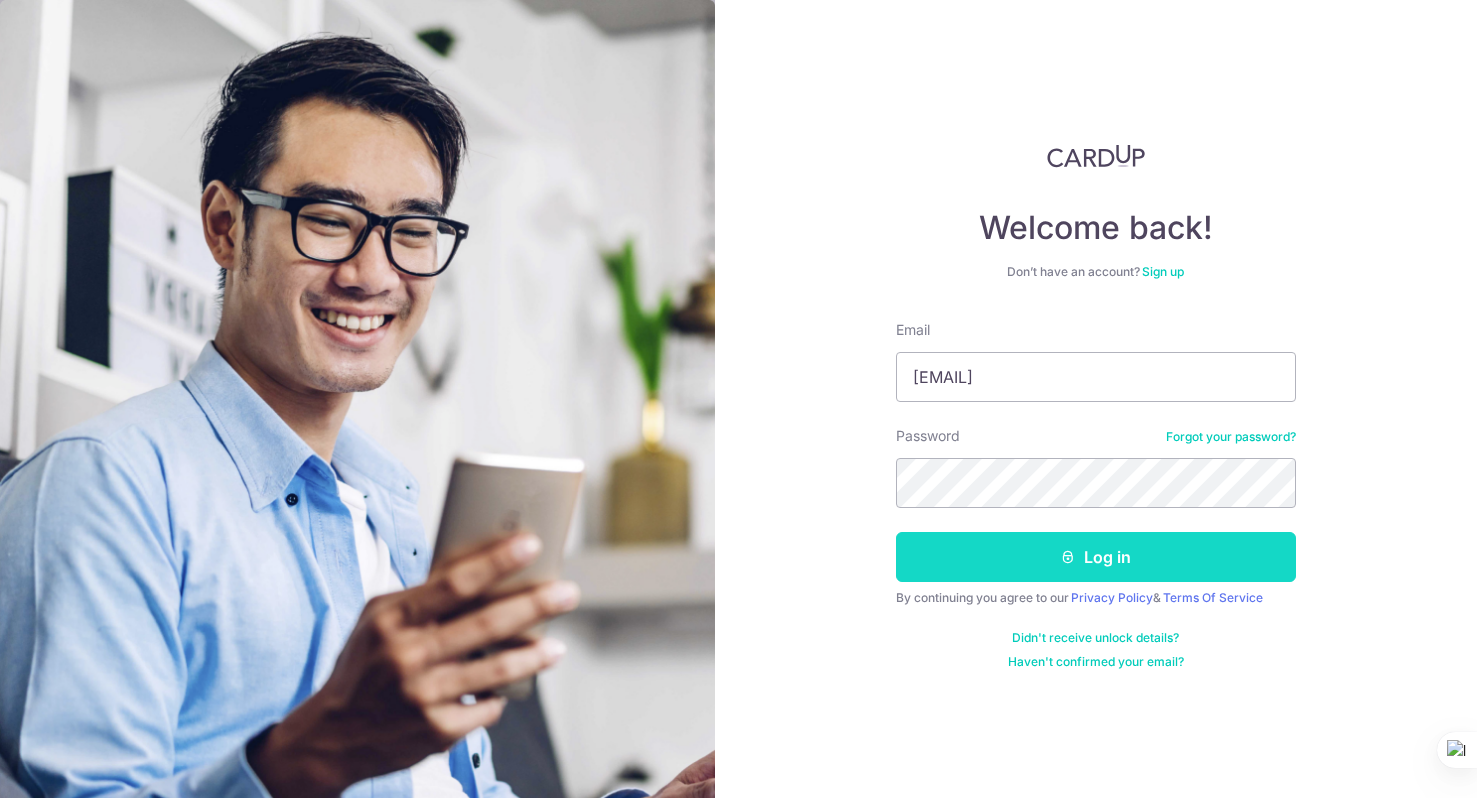 click on "Log in" at bounding box center [1096, 557] 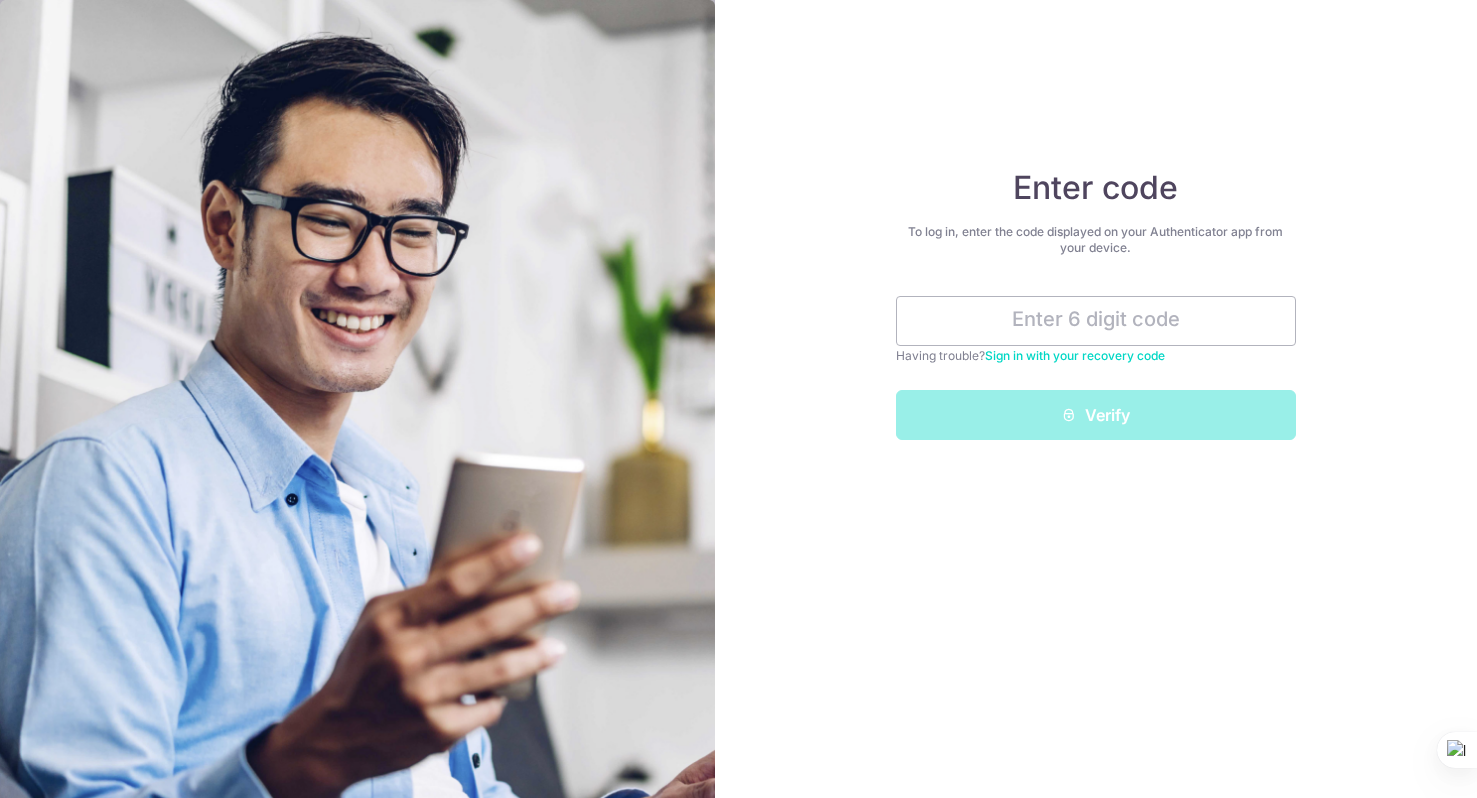 scroll, scrollTop: 0, scrollLeft: 0, axis: both 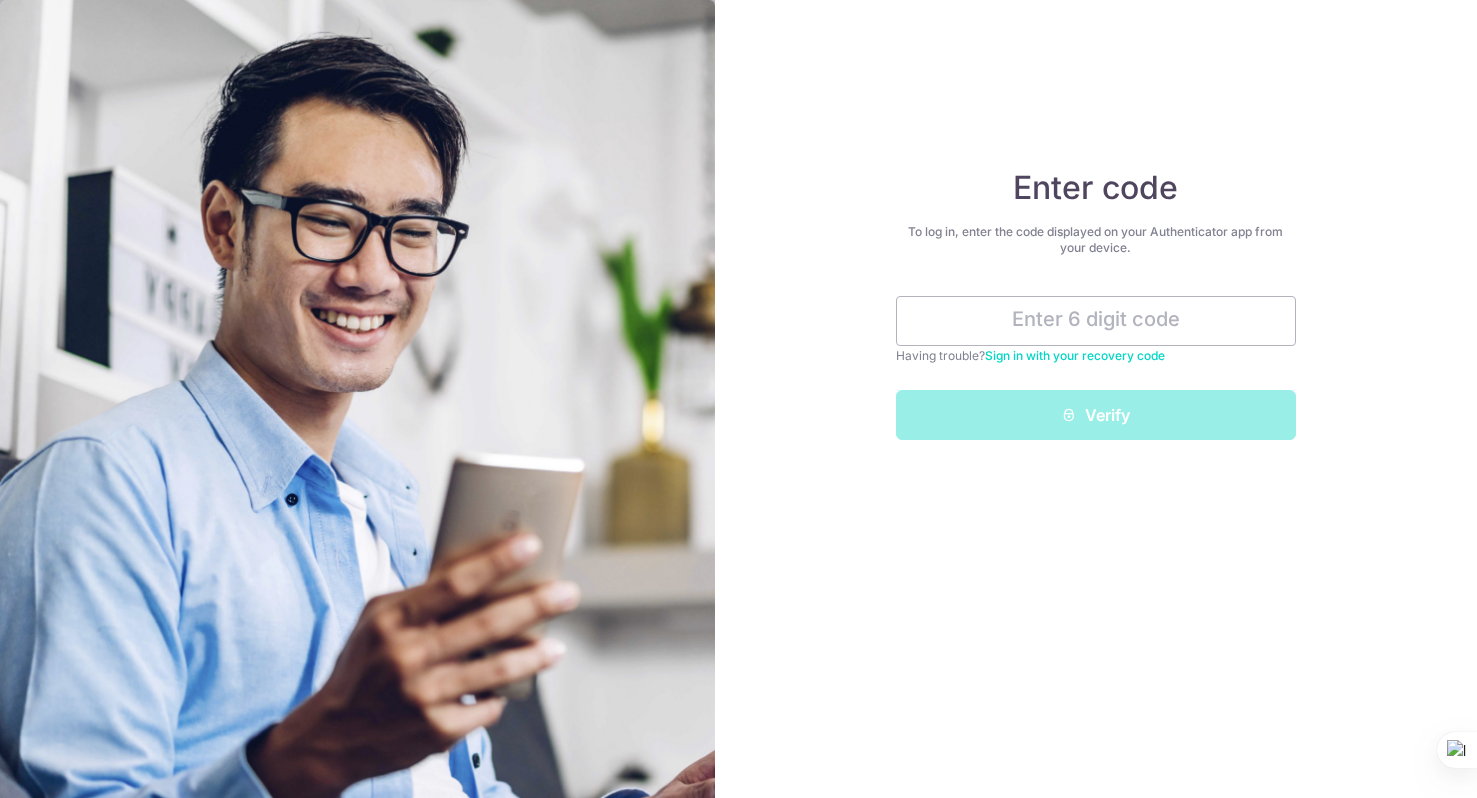 click on "Enter code
To log in, enter the code displayed on your Authenticator app from your device.
Having trouble?  Sign in with your recovery code
Verify" at bounding box center (1096, 304) 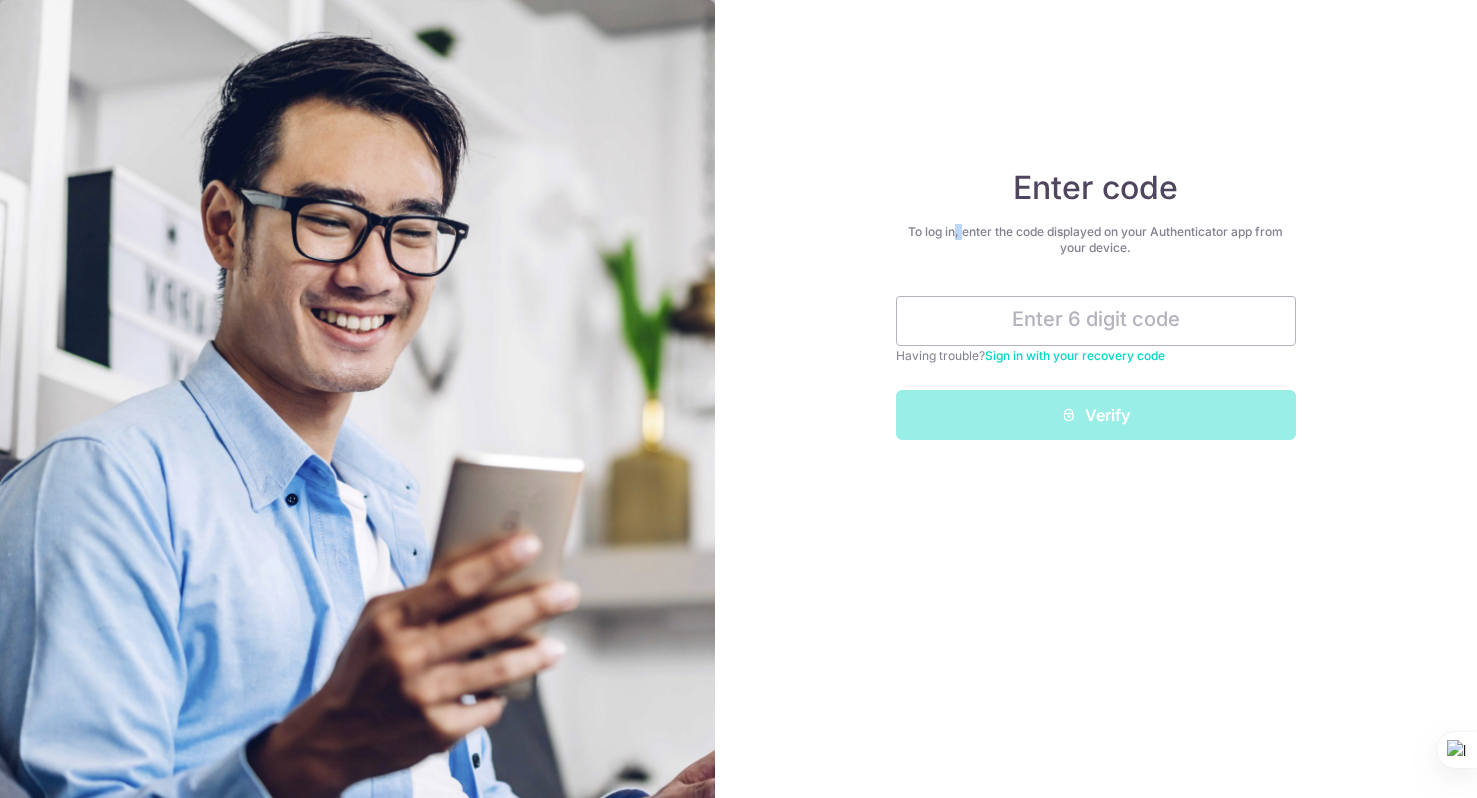 click on "Enter code
To log in, enter the code displayed on your Authenticator app from your device.
Having trouble?  Sign in with your recovery code
Verify" at bounding box center [1096, 304] 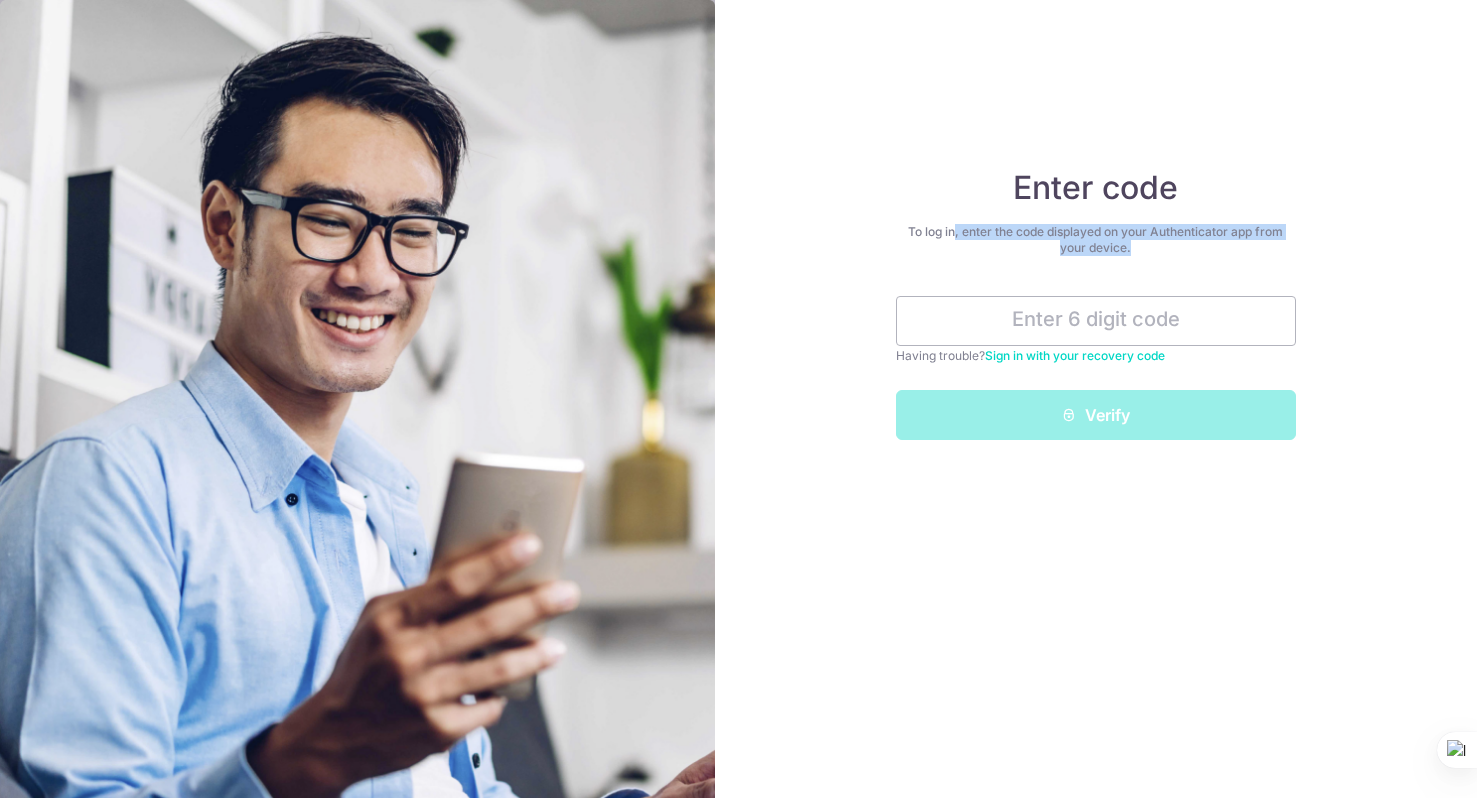 click on "Enter code
To log in, enter the code displayed on your Authenticator app from your device.
Having trouble?  Sign in with your recovery code
Verify" at bounding box center (1096, 304) 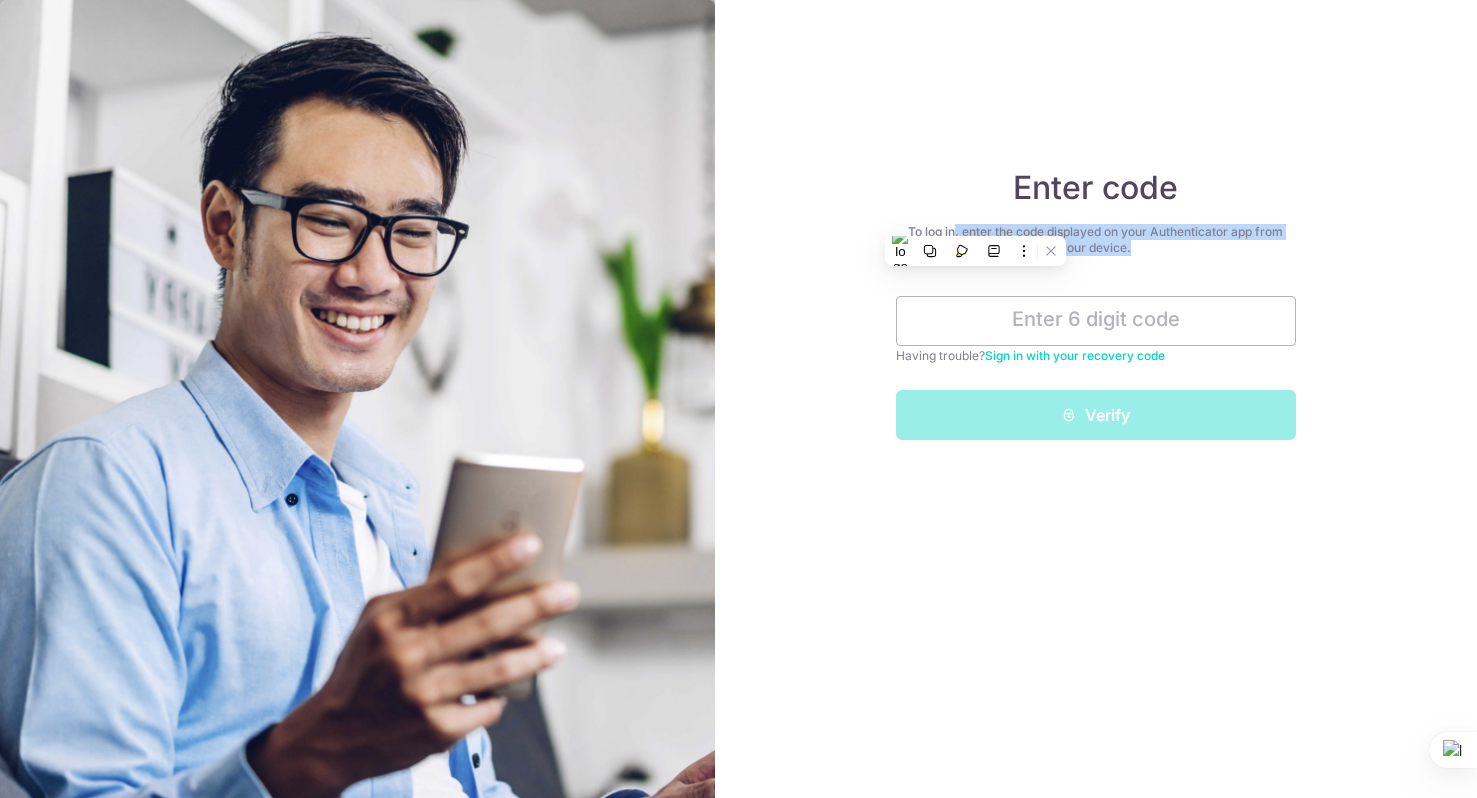 click on "To log in, enter the code displayed on your Authenticator app from your device." at bounding box center [1096, 240] 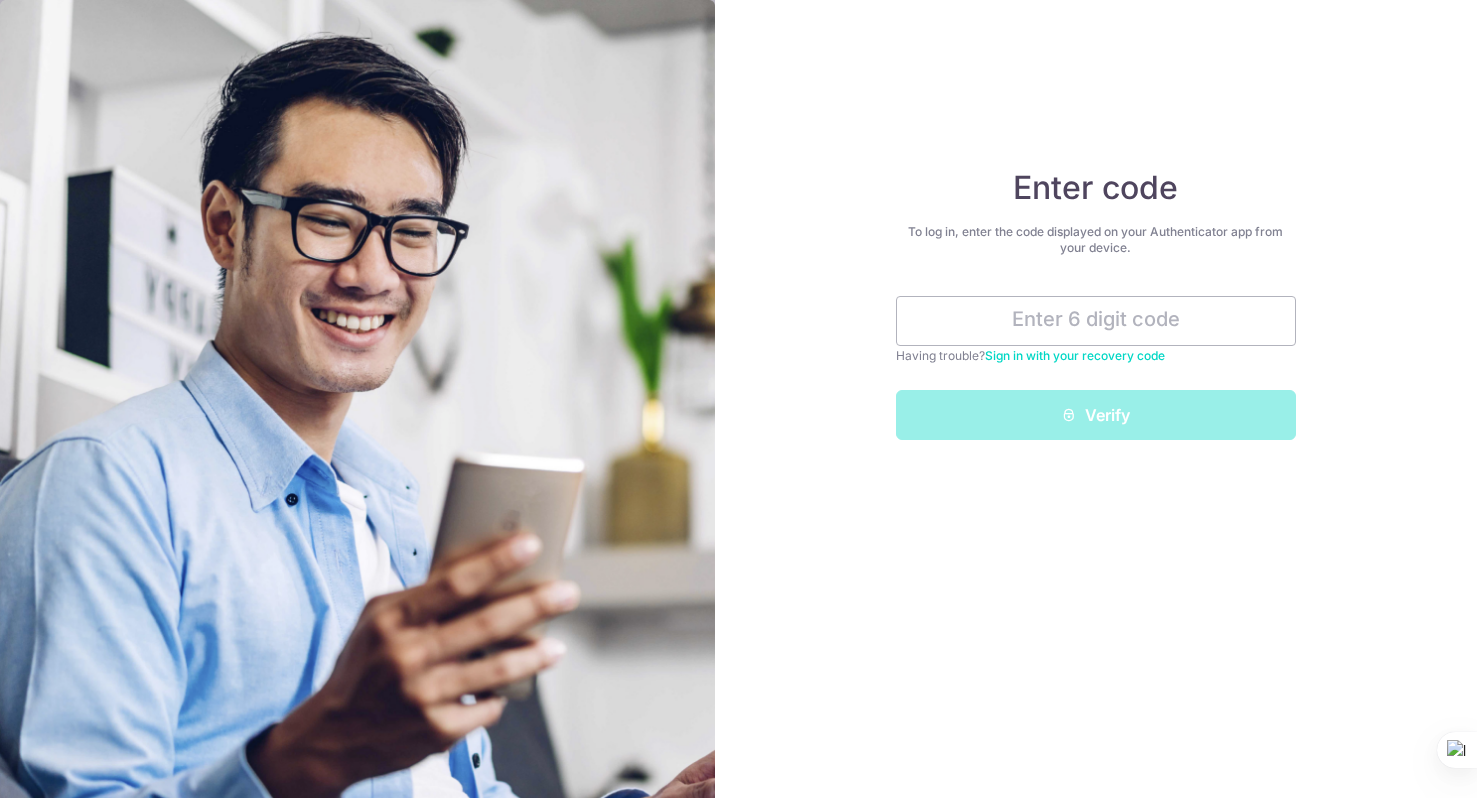 click on "Sign in with your recovery code" at bounding box center [1075, 355] 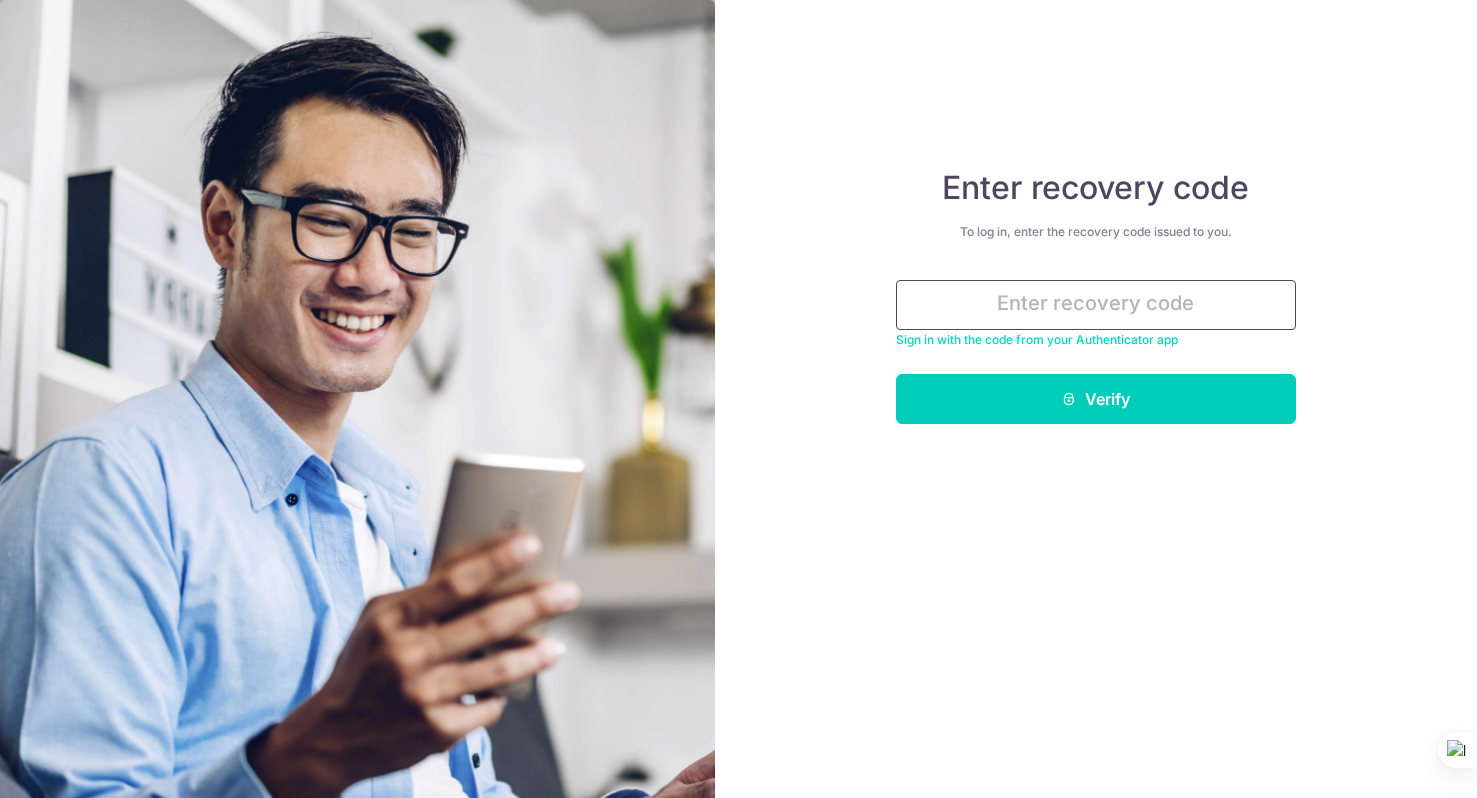 click at bounding box center [1096, 305] 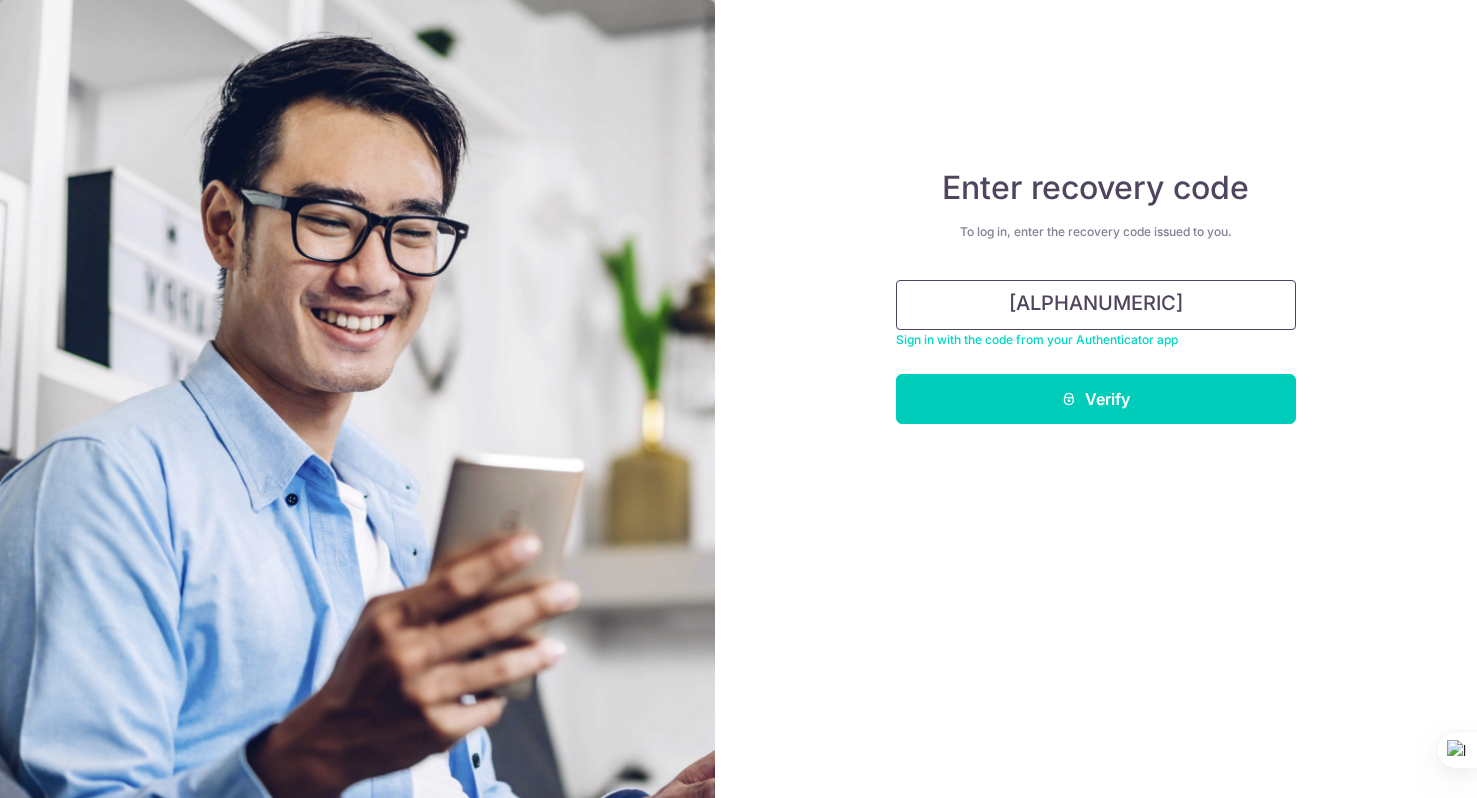 type on "d6ec9-d874c-0efe4" 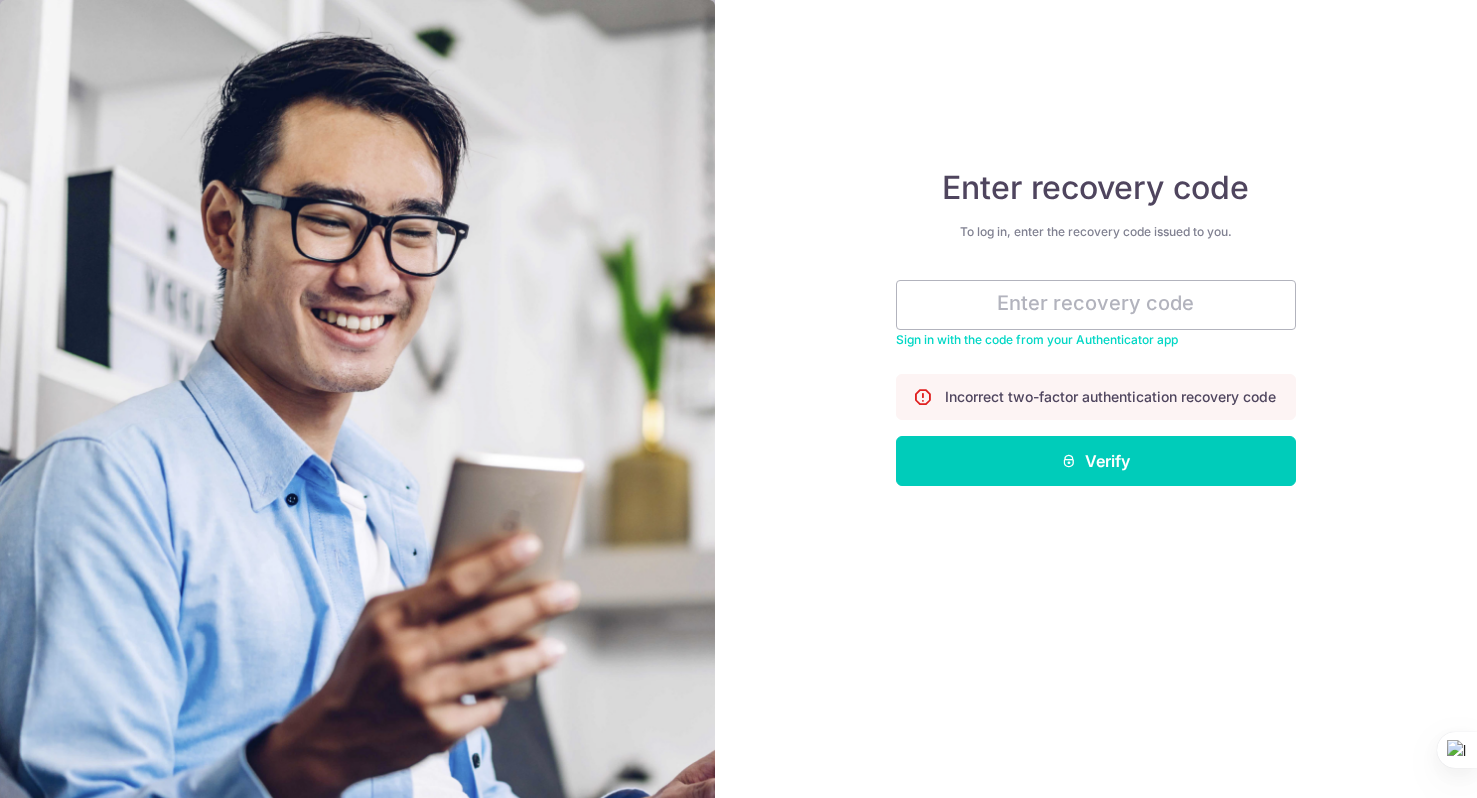 scroll, scrollTop: 0, scrollLeft: 0, axis: both 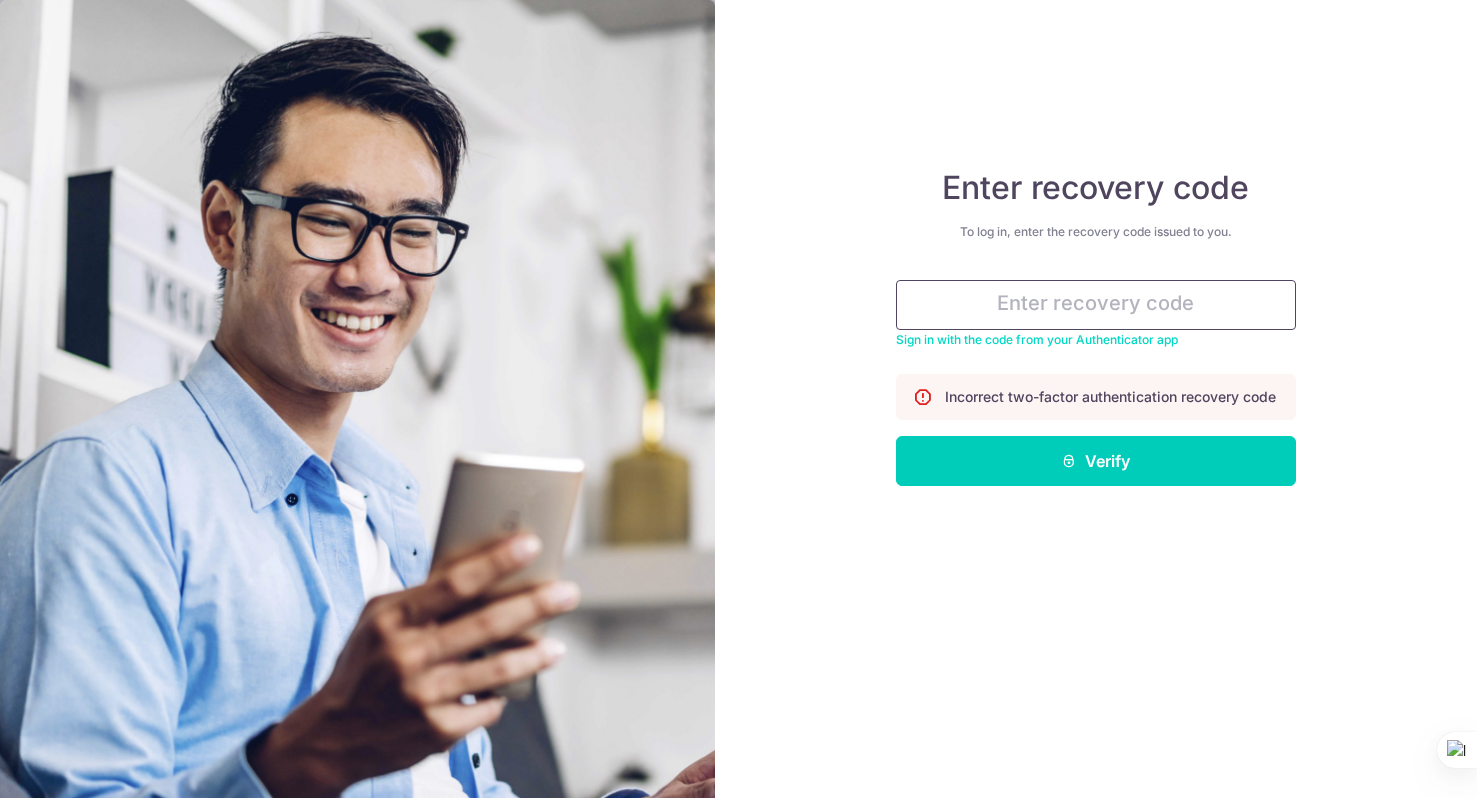click at bounding box center [1096, 305] 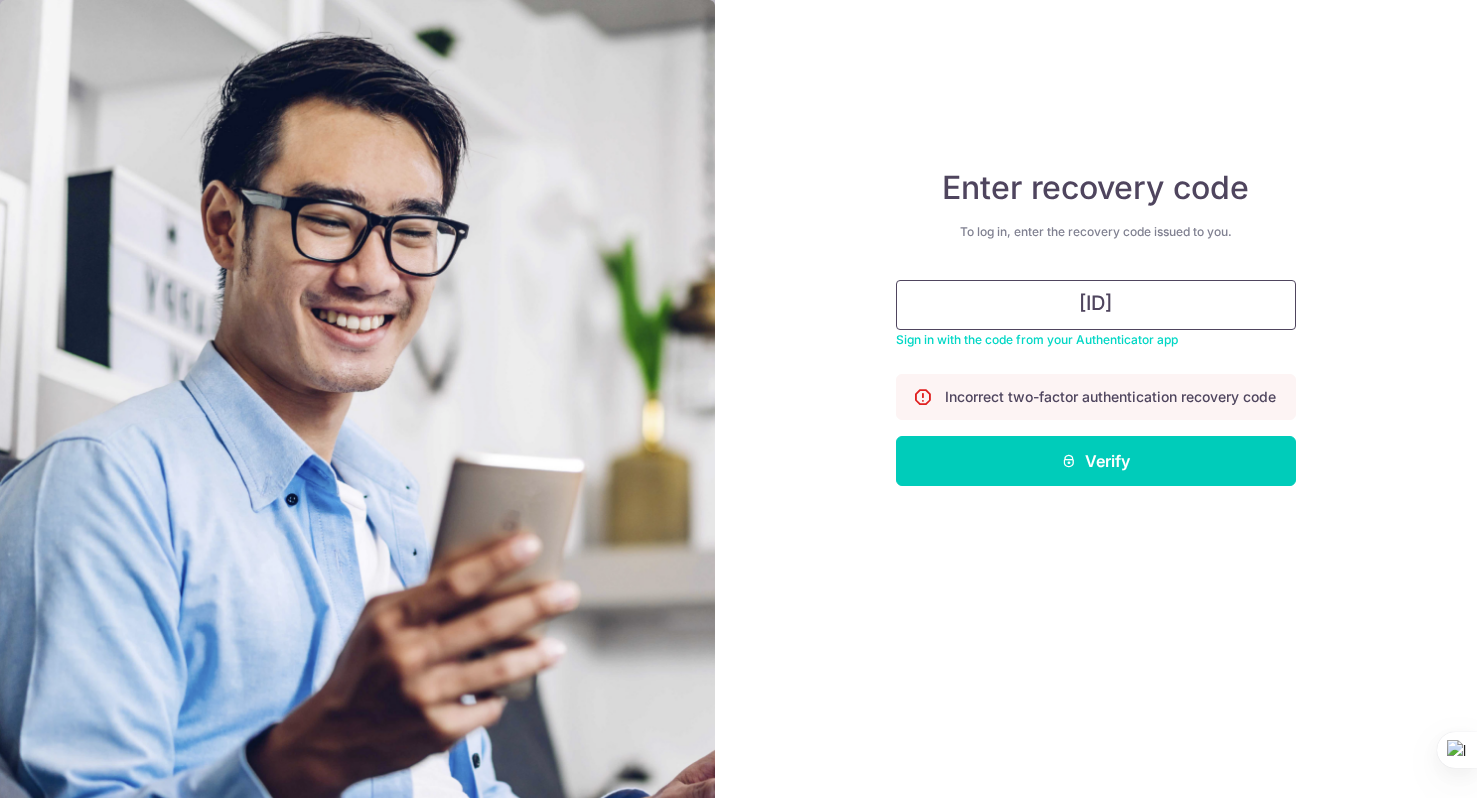 type on "34d12-dfd90-c8c0c" 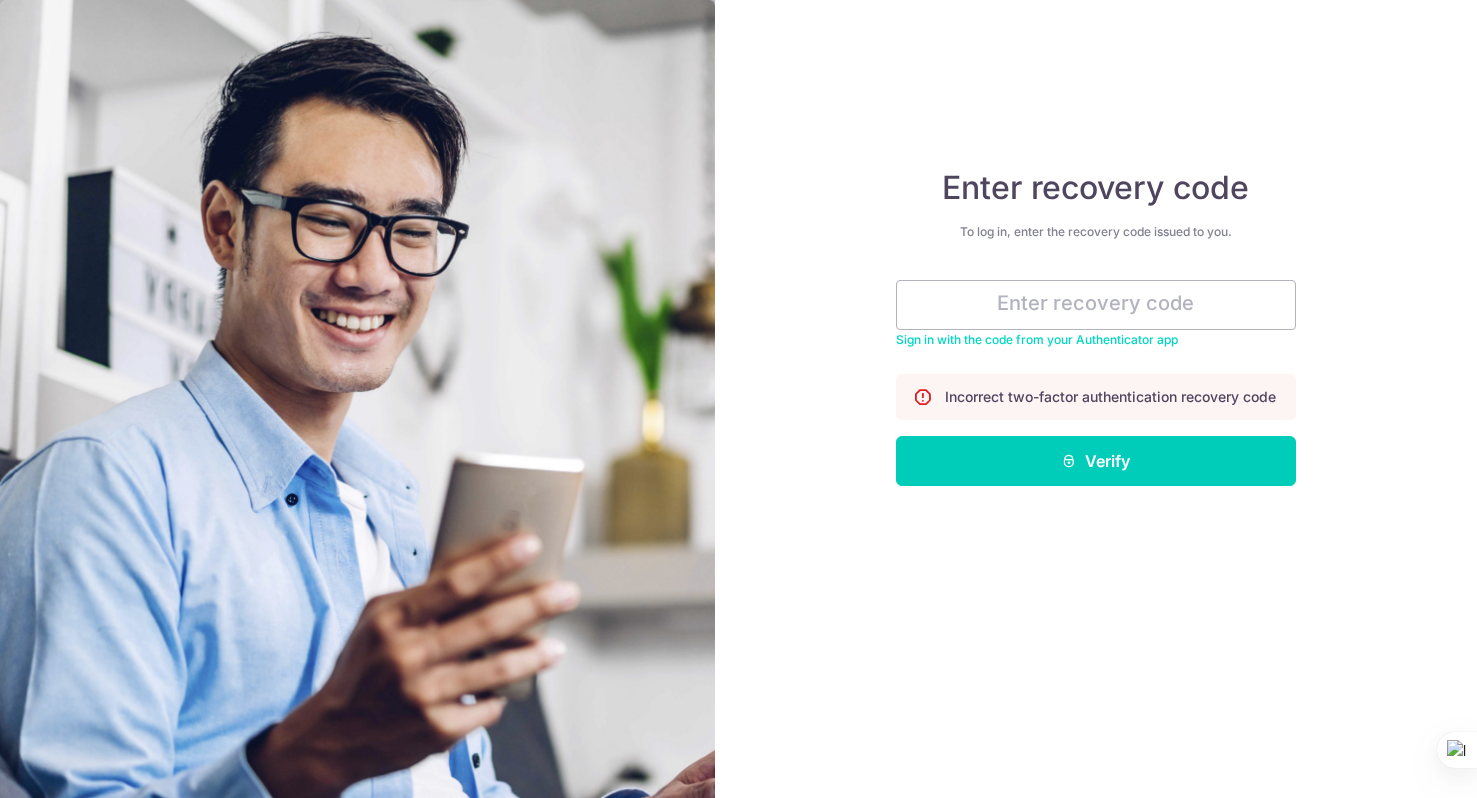 scroll, scrollTop: 0, scrollLeft: 0, axis: both 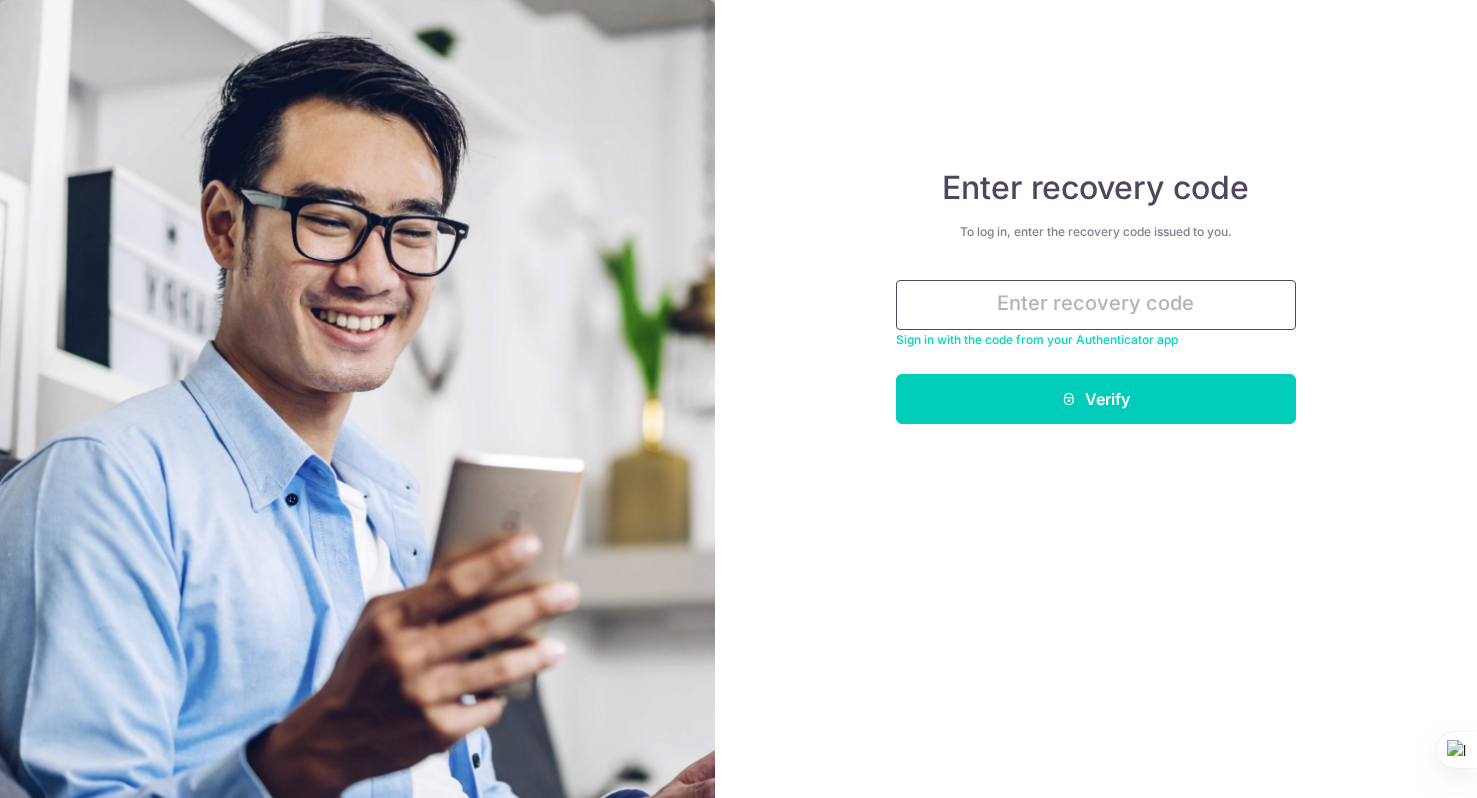 click at bounding box center [1096, 305] 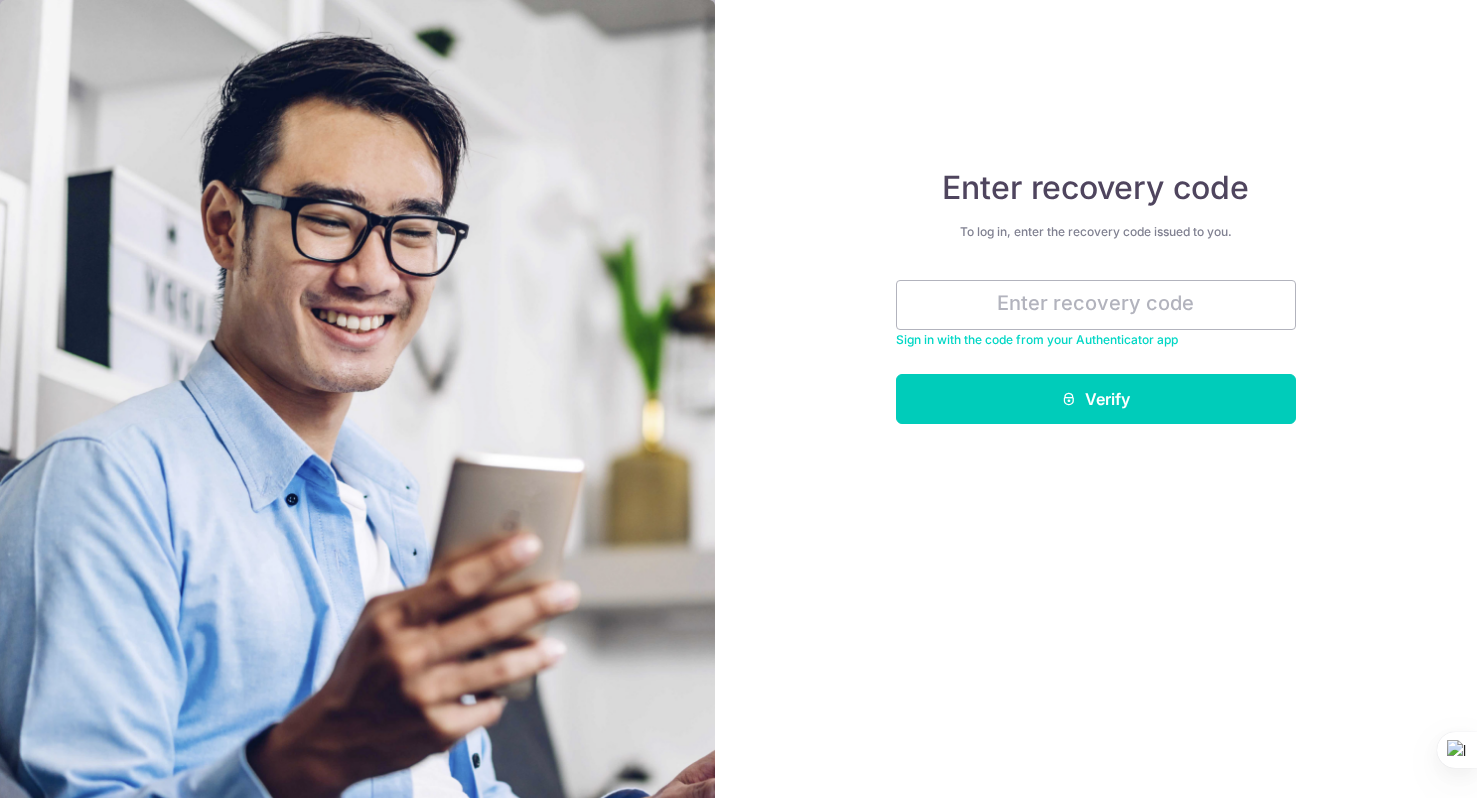 click on "Sign in with the code from your Authenticator app" at bounding box center (1037, 339) 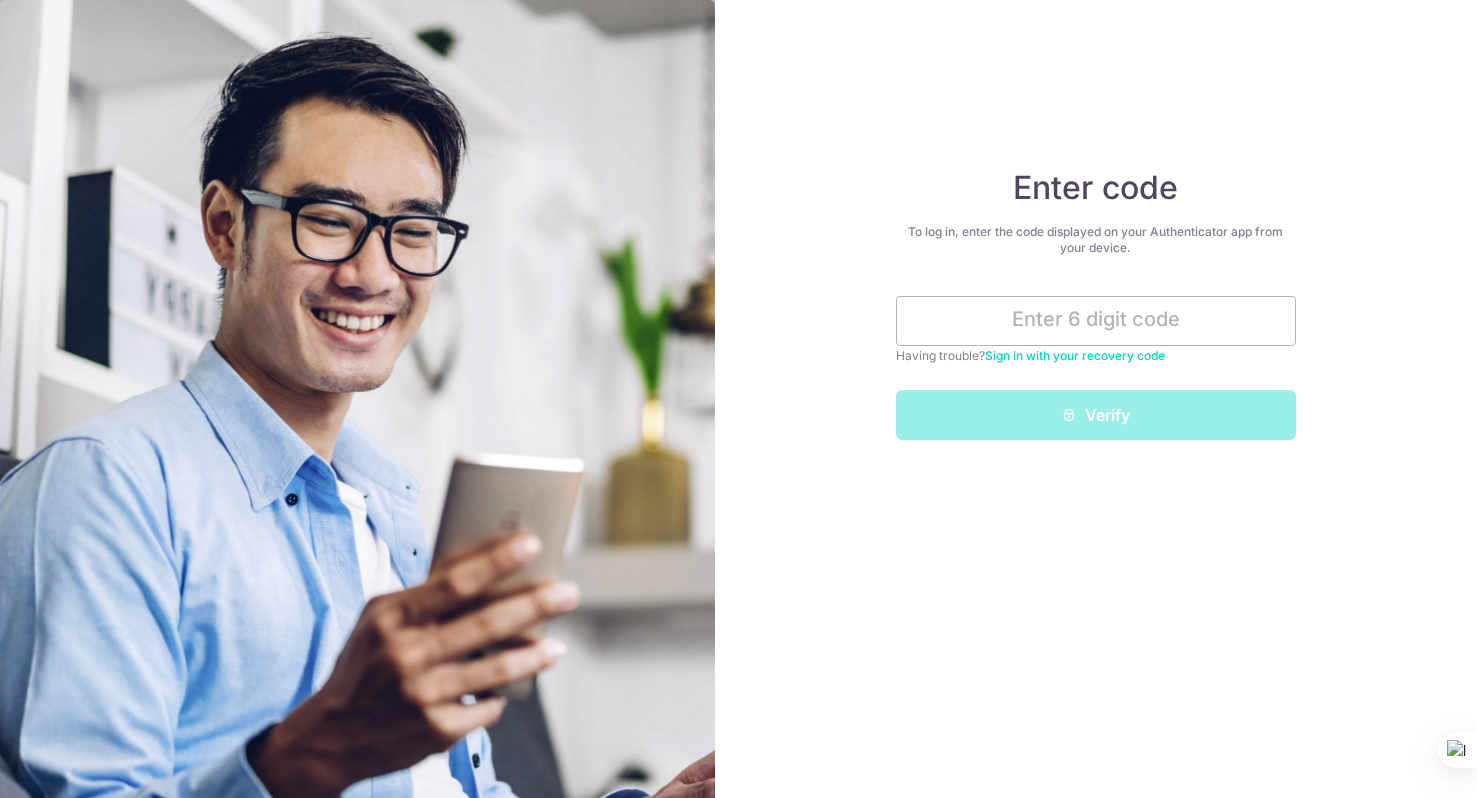 click on "Verify" at bounding box center [1096, 415] 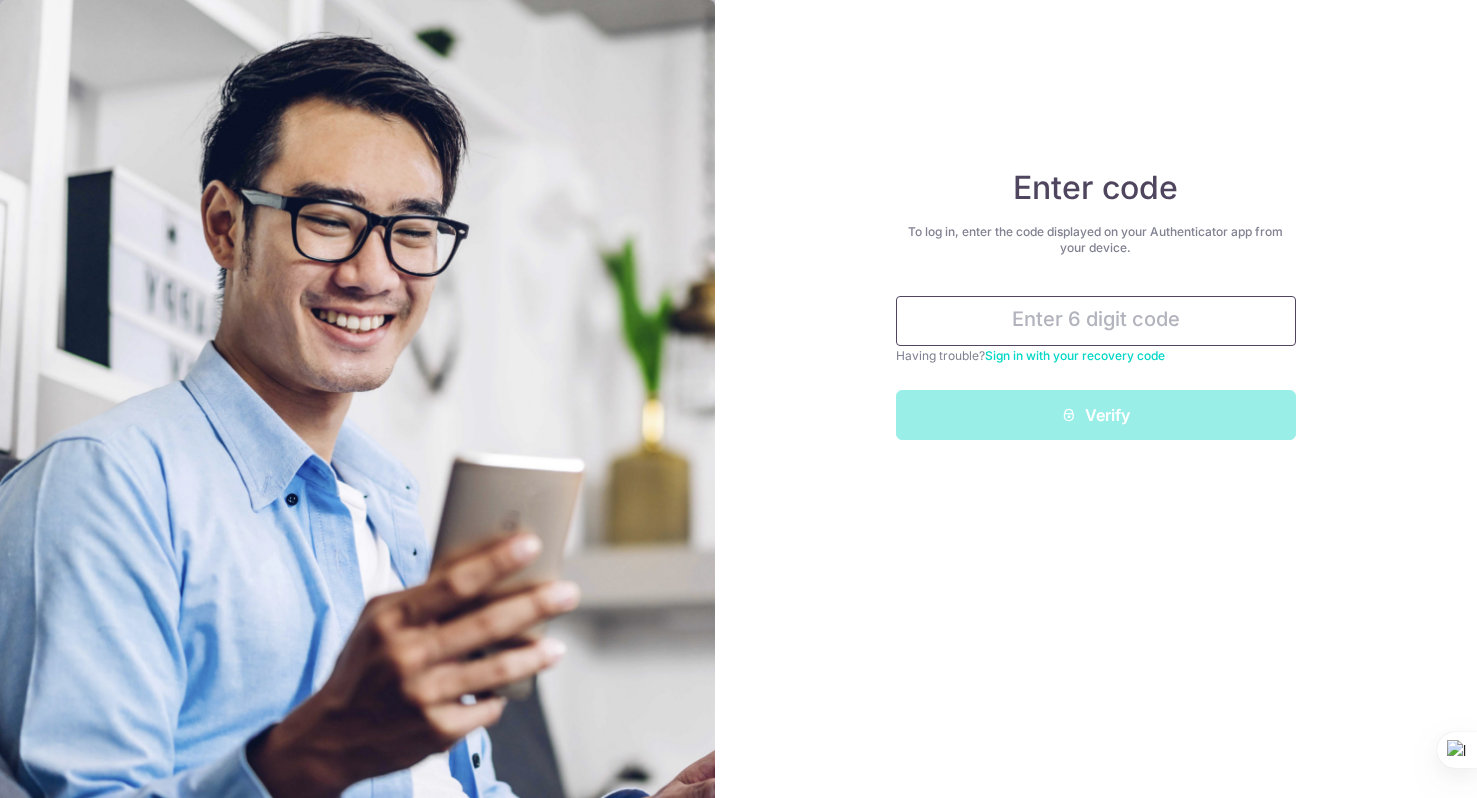 click at bounding box center (1096, 321) 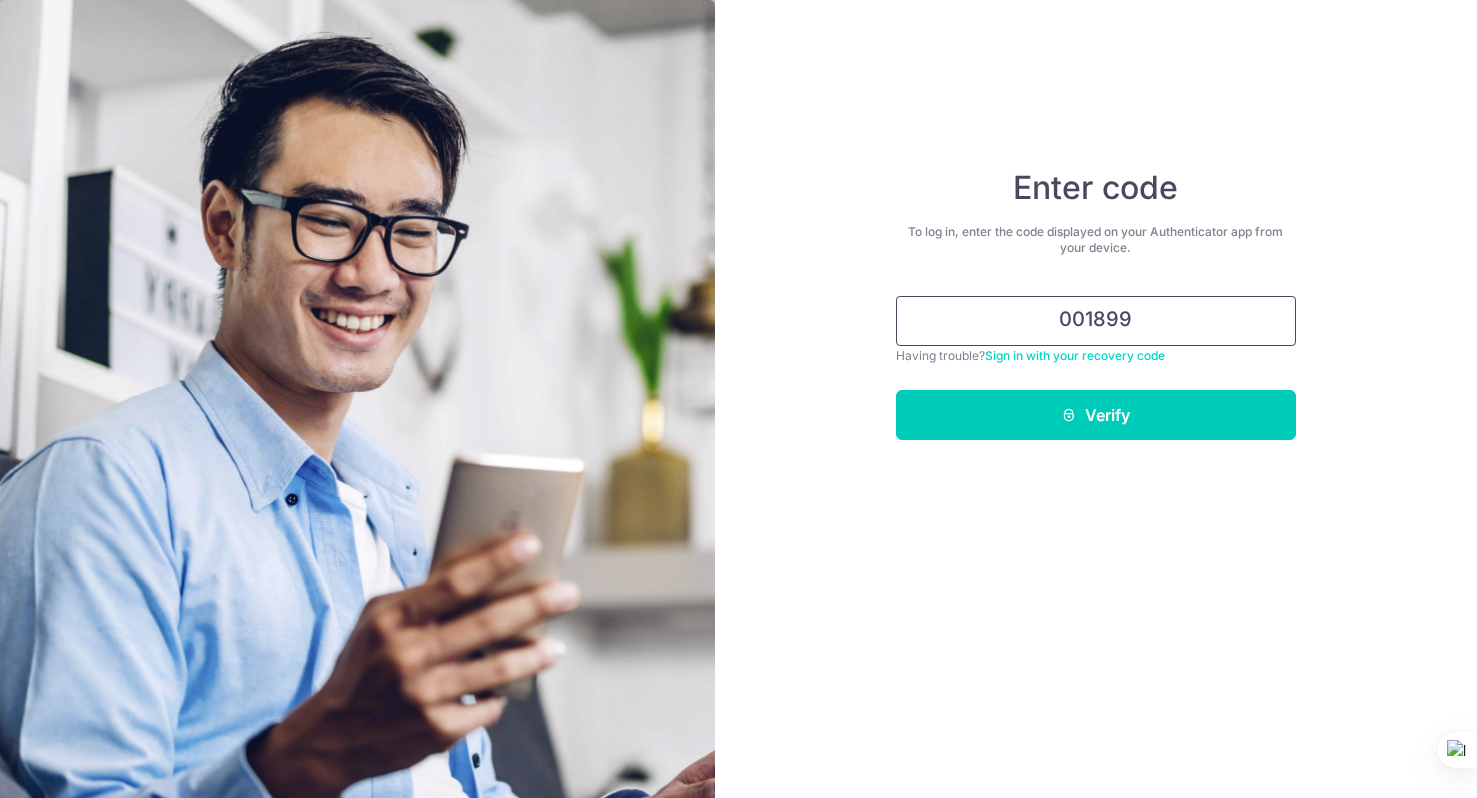 type on "001899" 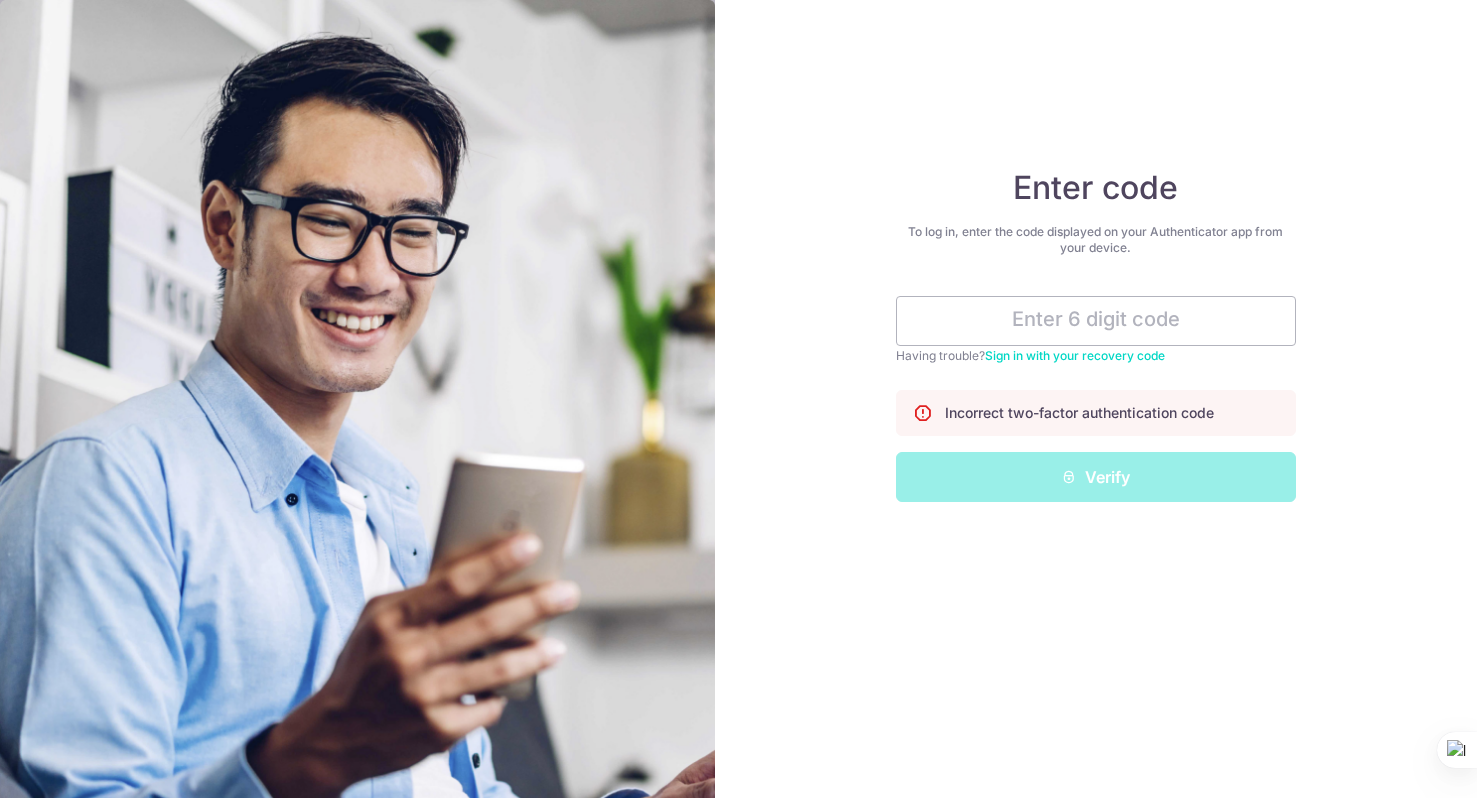 scroll, scrollTop: 0, scrollLeft: 0, axis: both 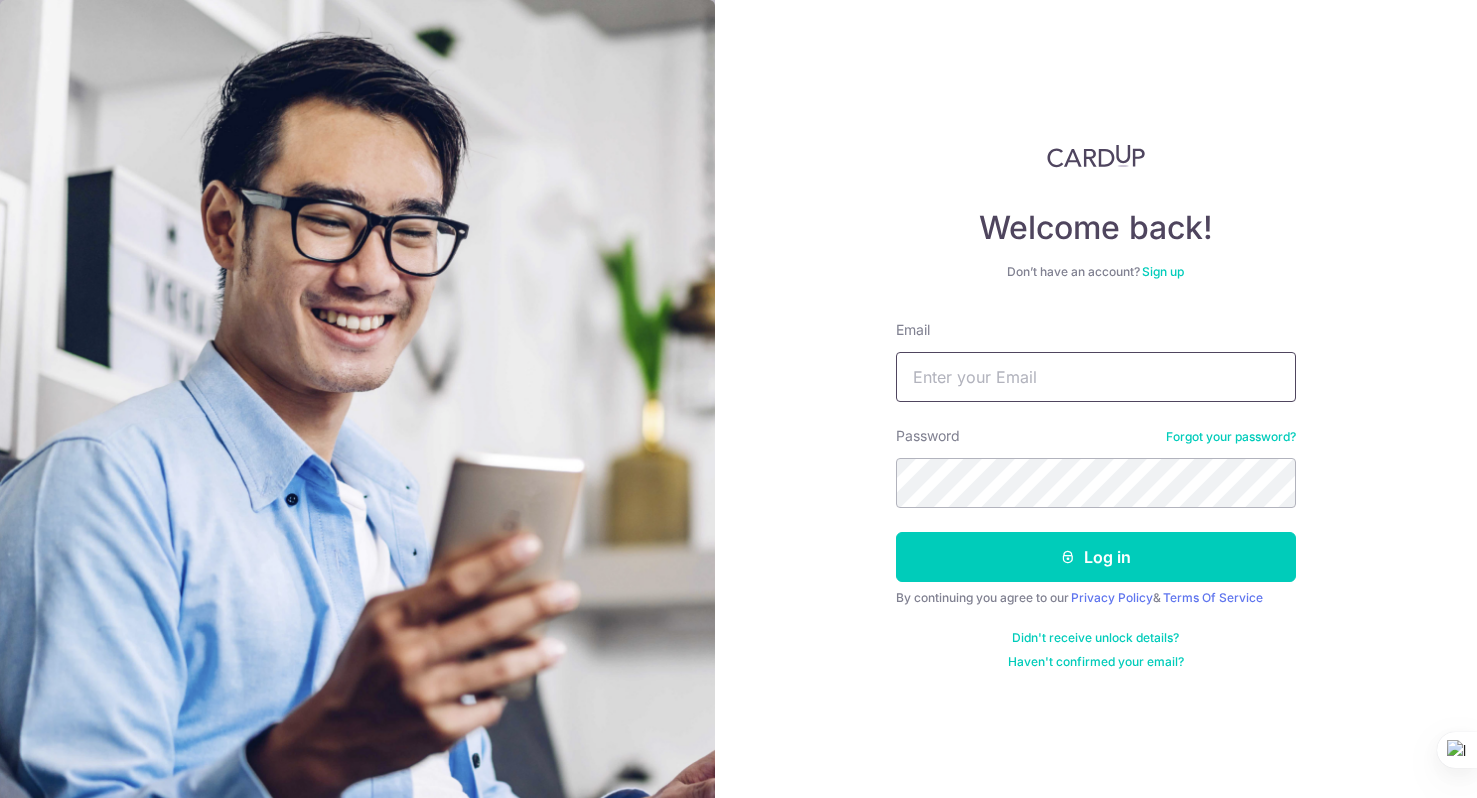 type on "[EMAIL]" 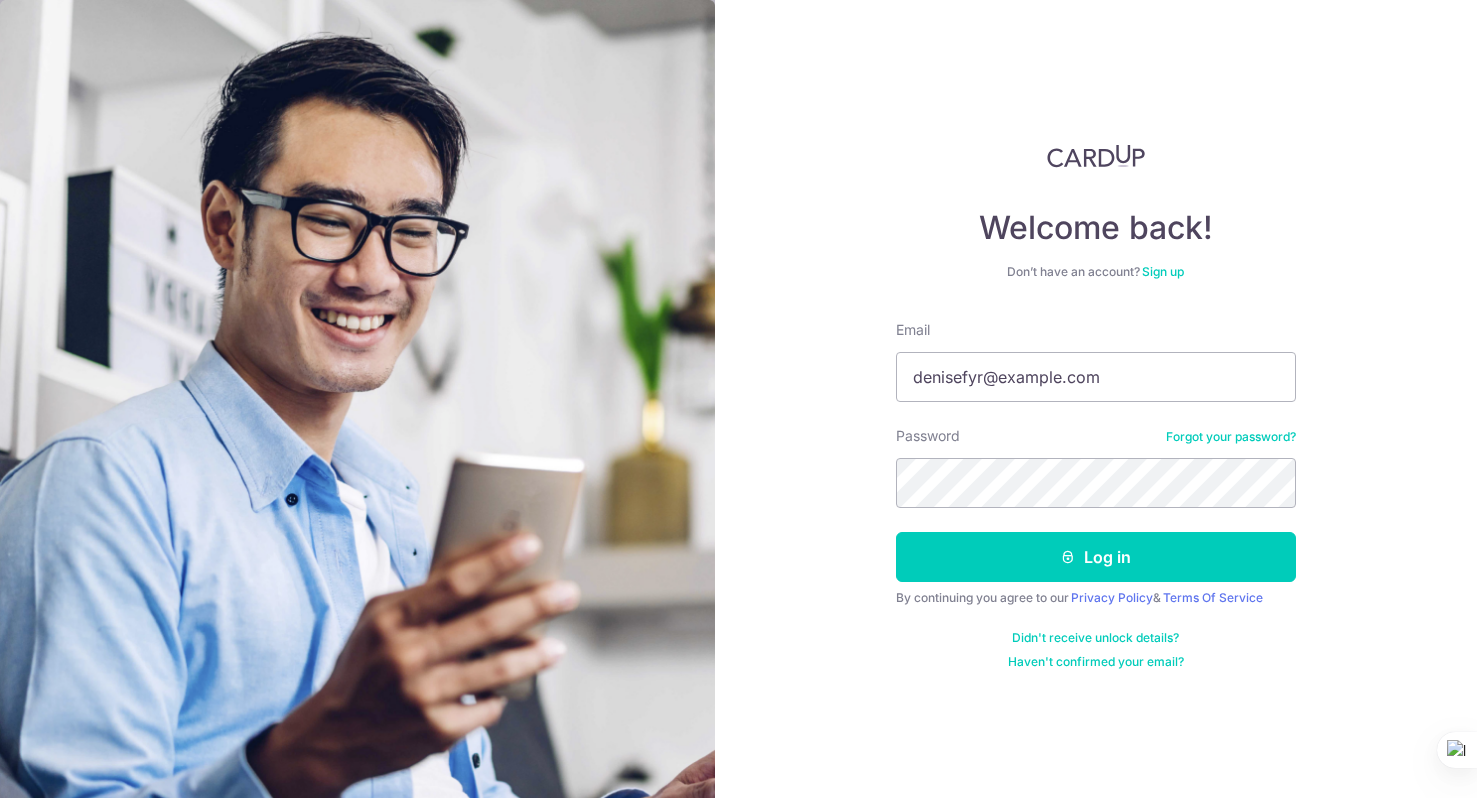 click on "Haven't confirmed your email?" at bounding box center (1096, 662) 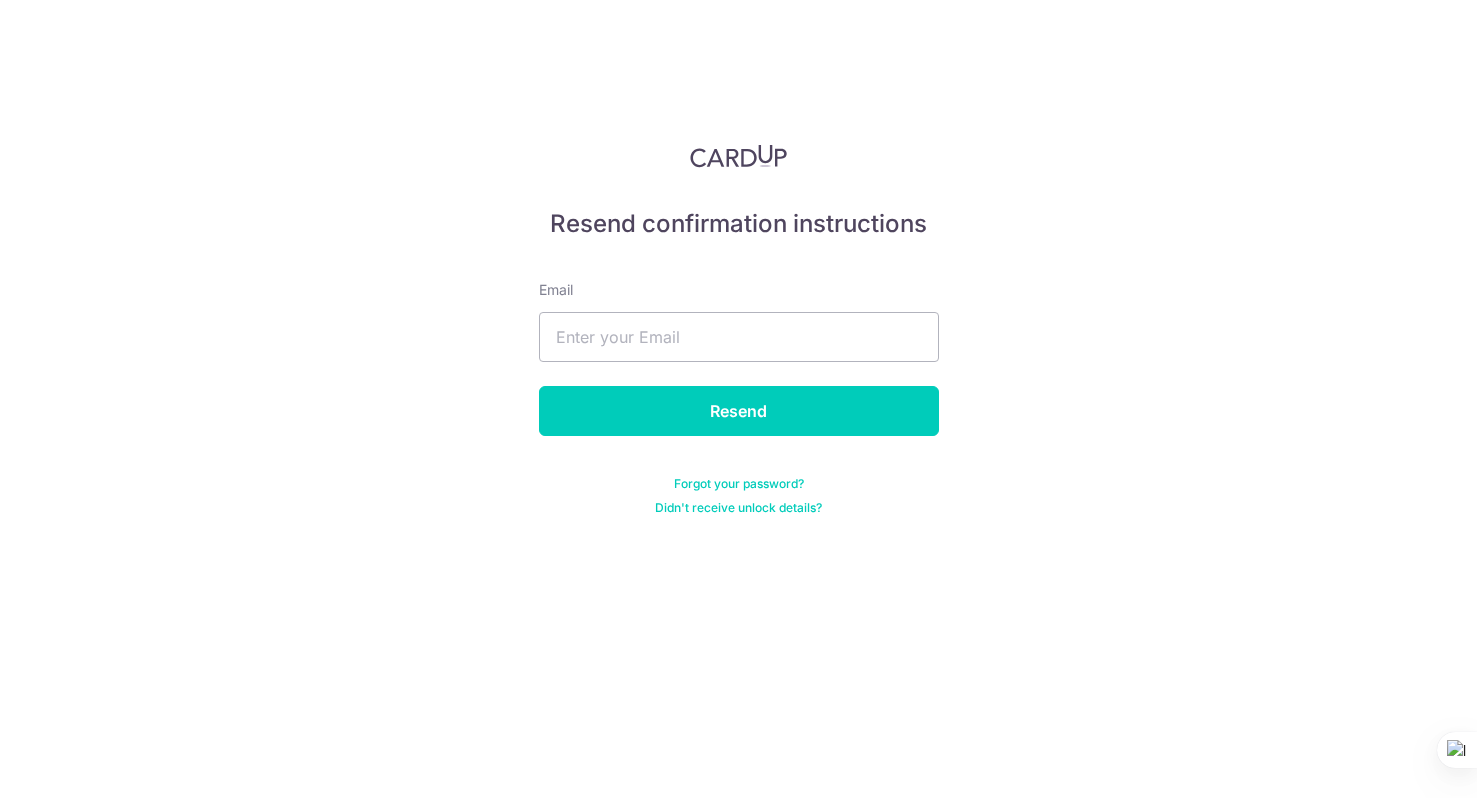 click on "Email
Resend
Forgot your password?
Didn't receive unlock details?" at bounding box center [739, 386] 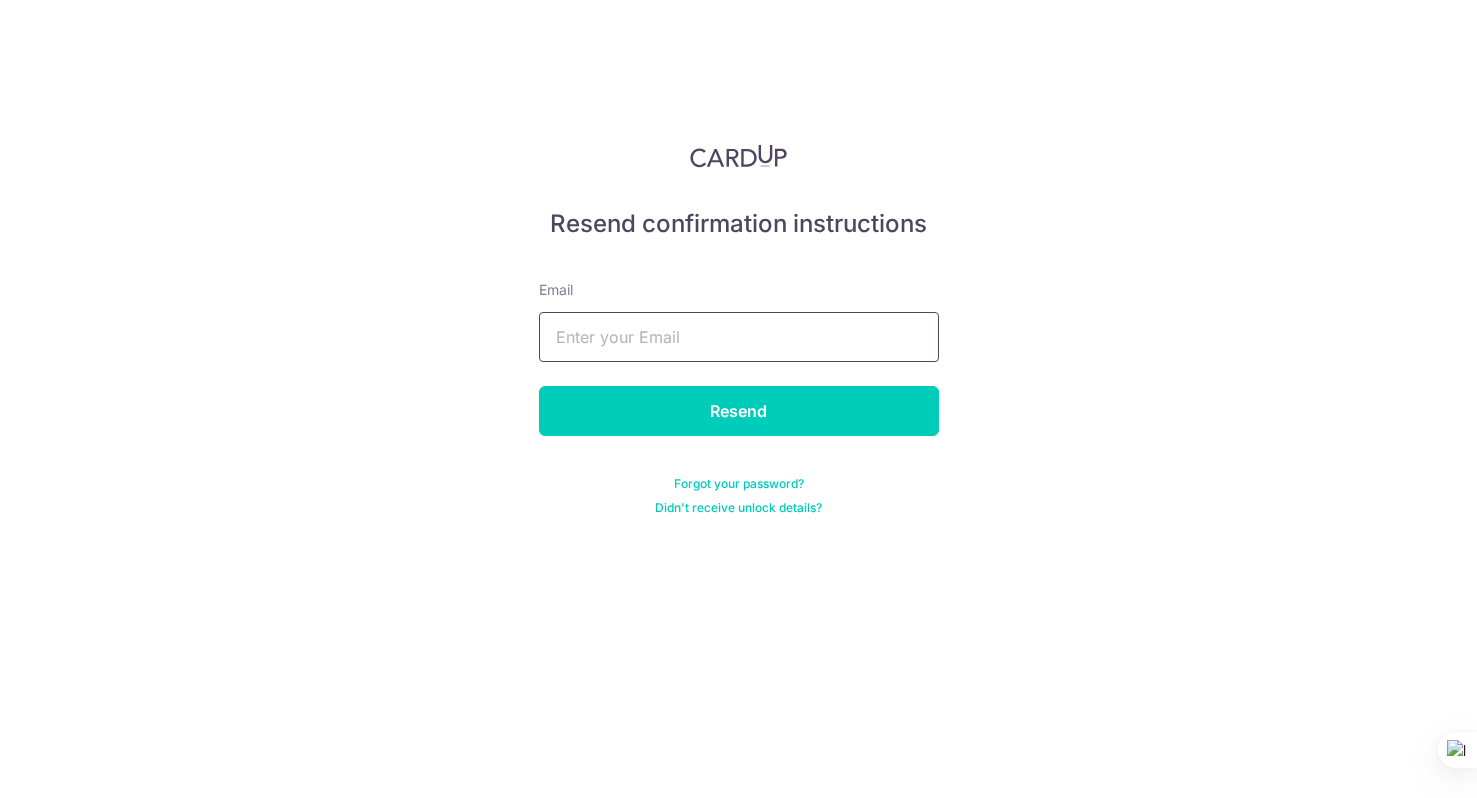click at bounding box center (739, 337) 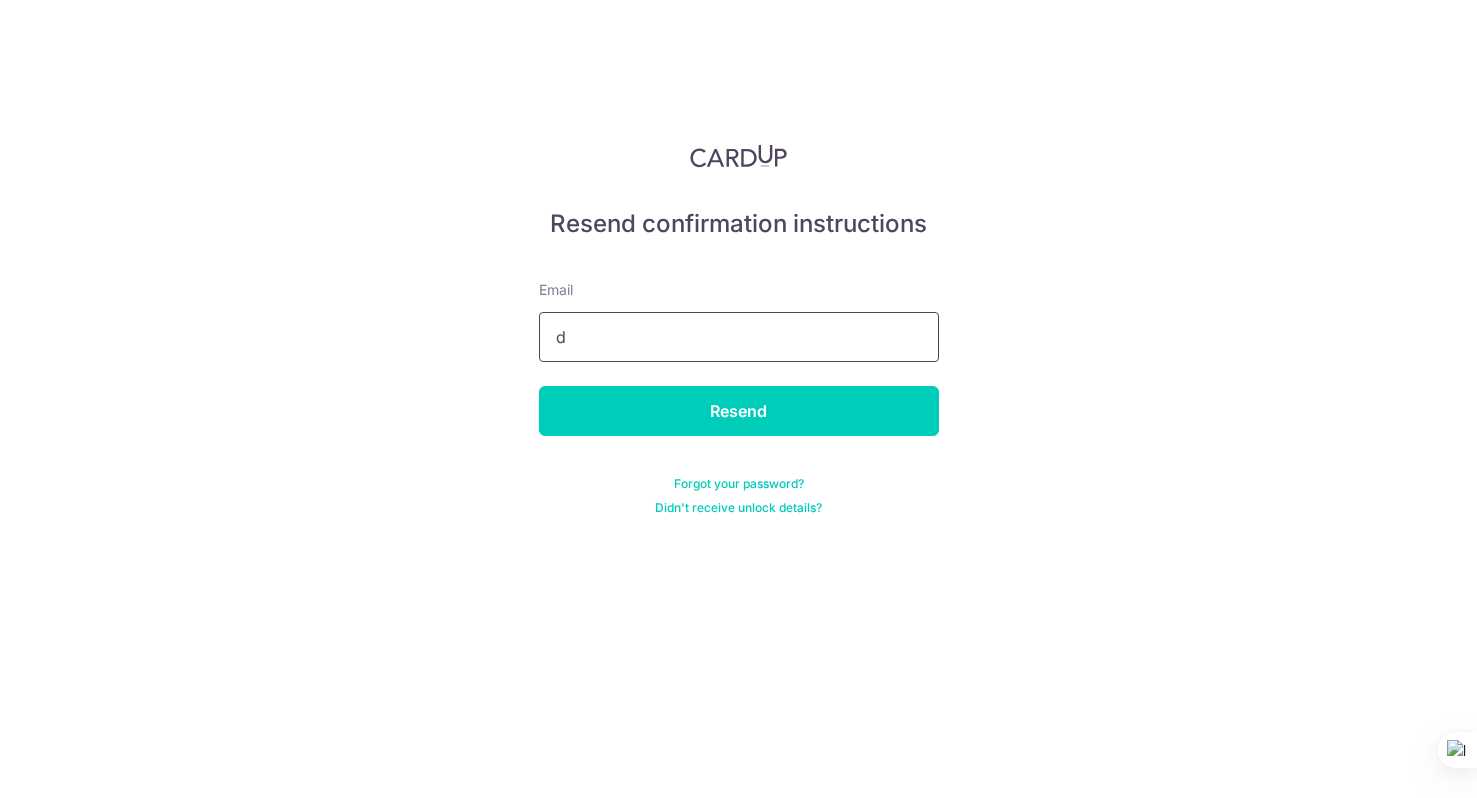 type on "denisefyr@hotmail.com" 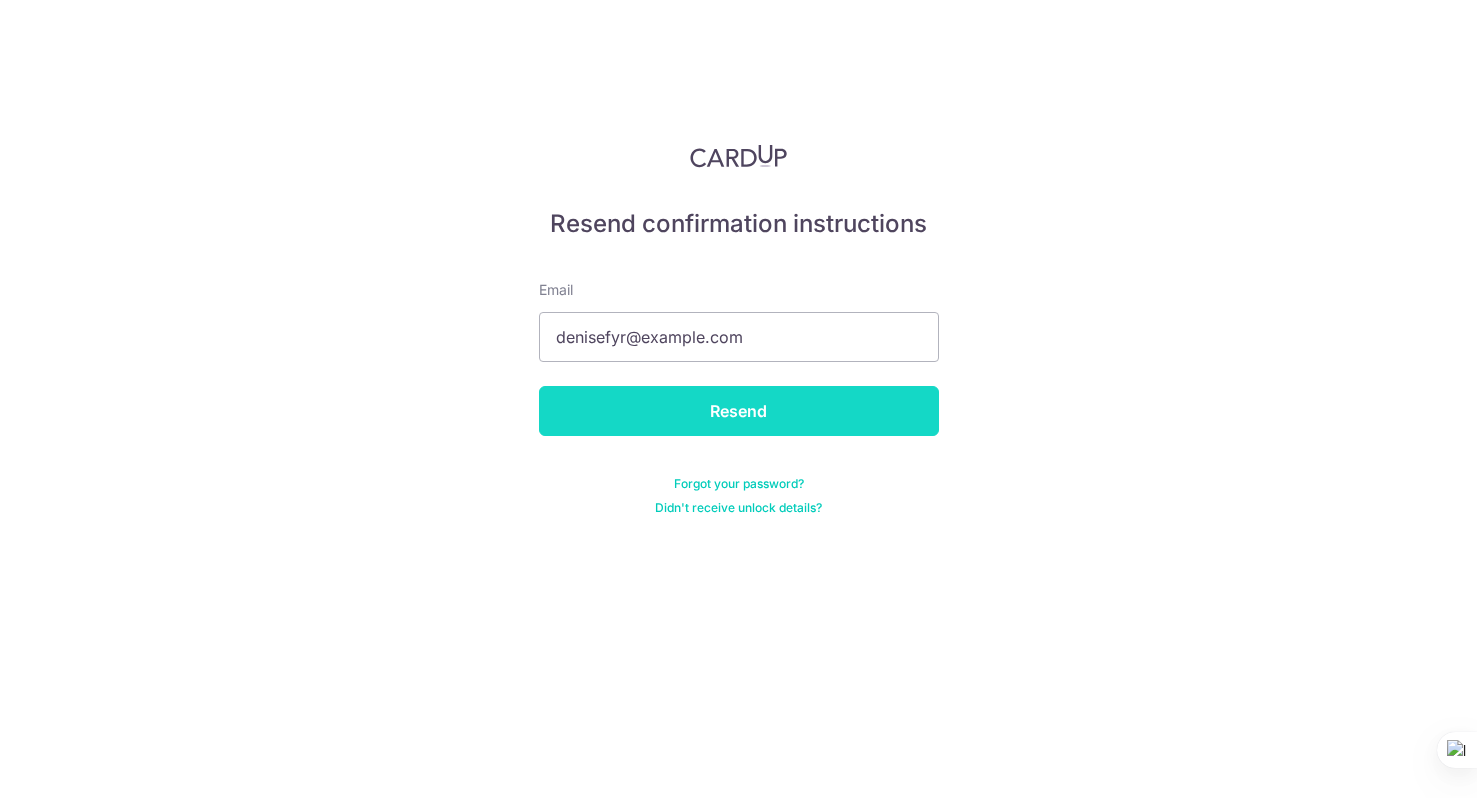 click on "Resend" at bounding box center [739, 411] 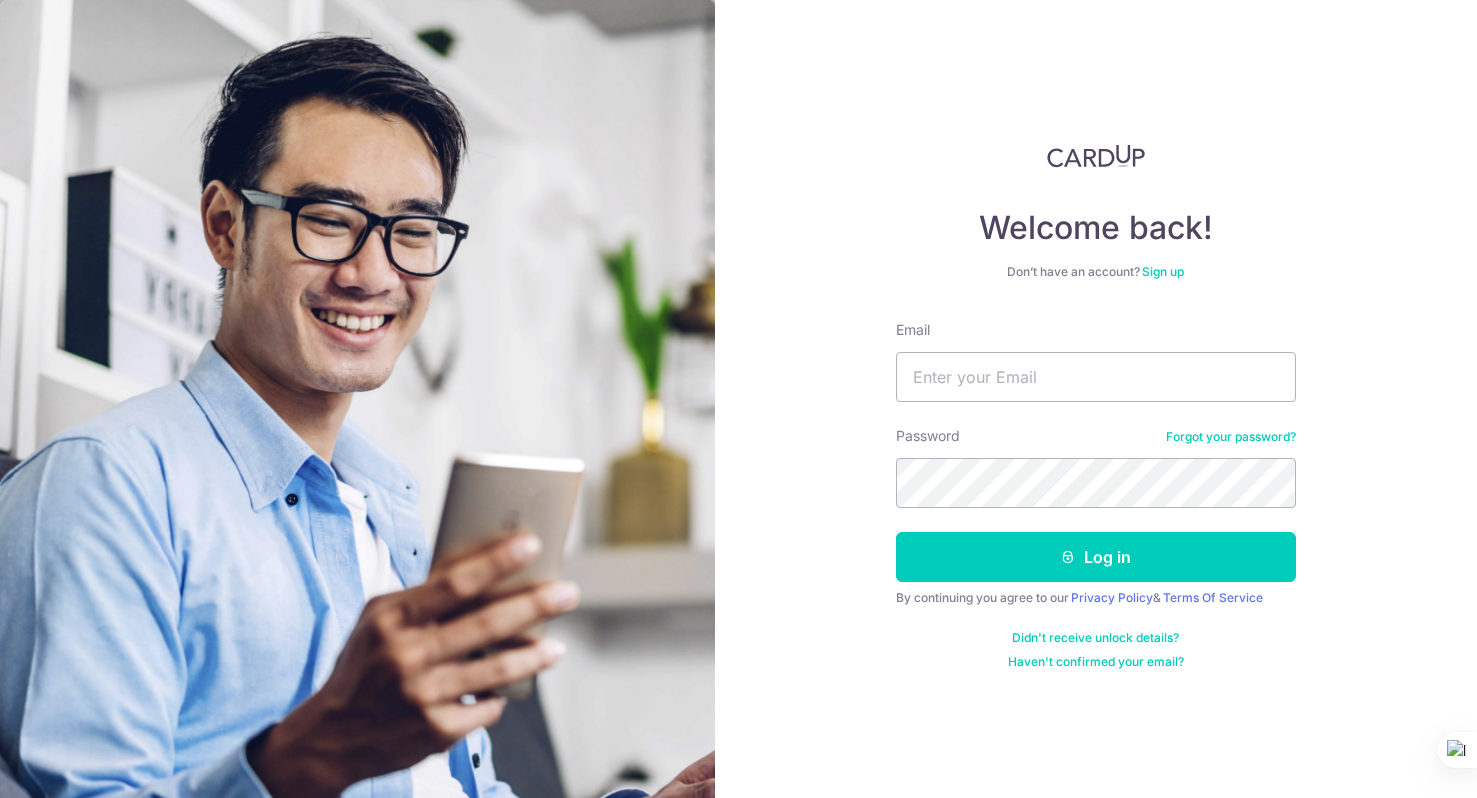 scroll, scrollTop: 0, scrollLeft: 0, axis: both 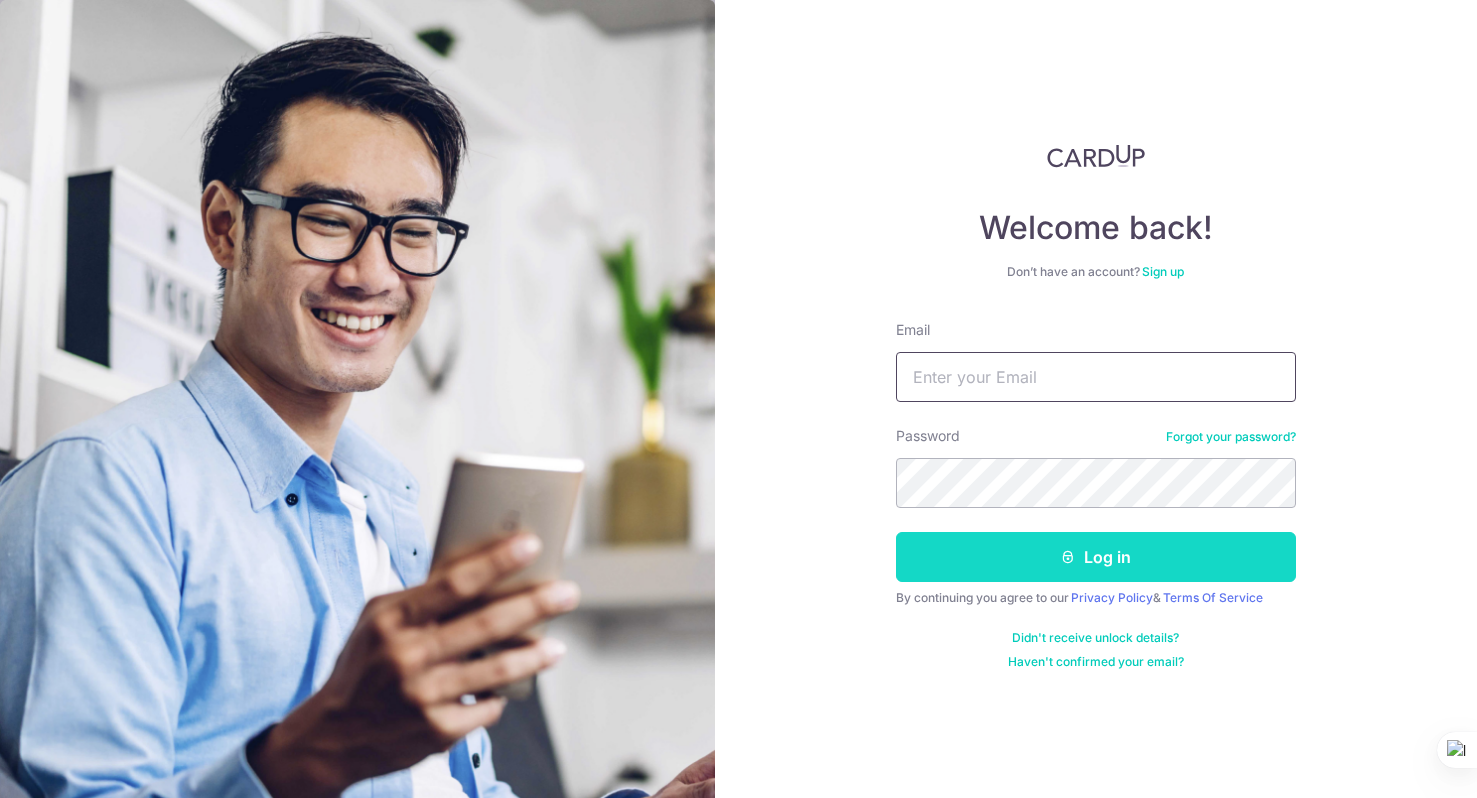 type on "[EMAIL]" 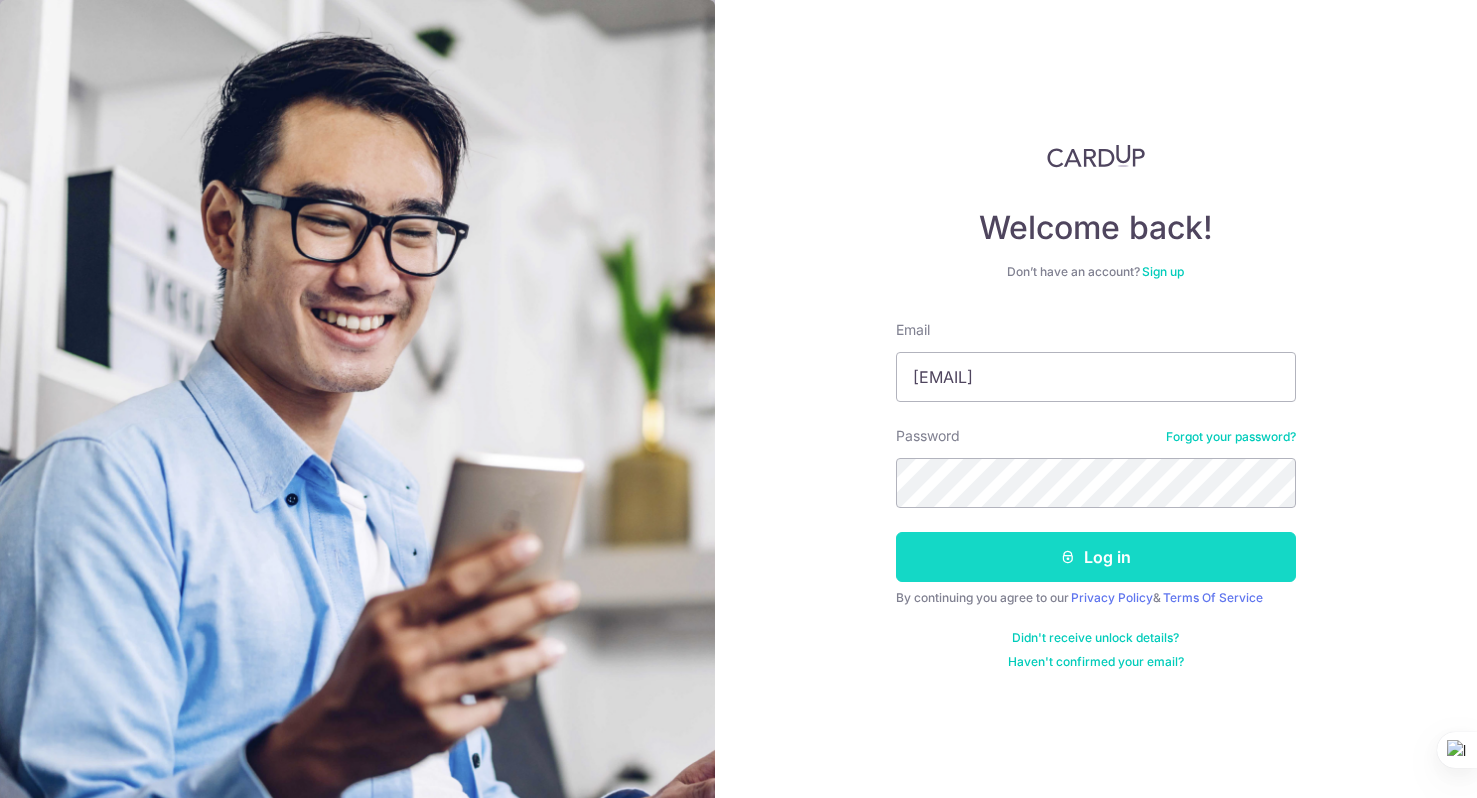 click on "Log in" at bounding box center [1096, 557] 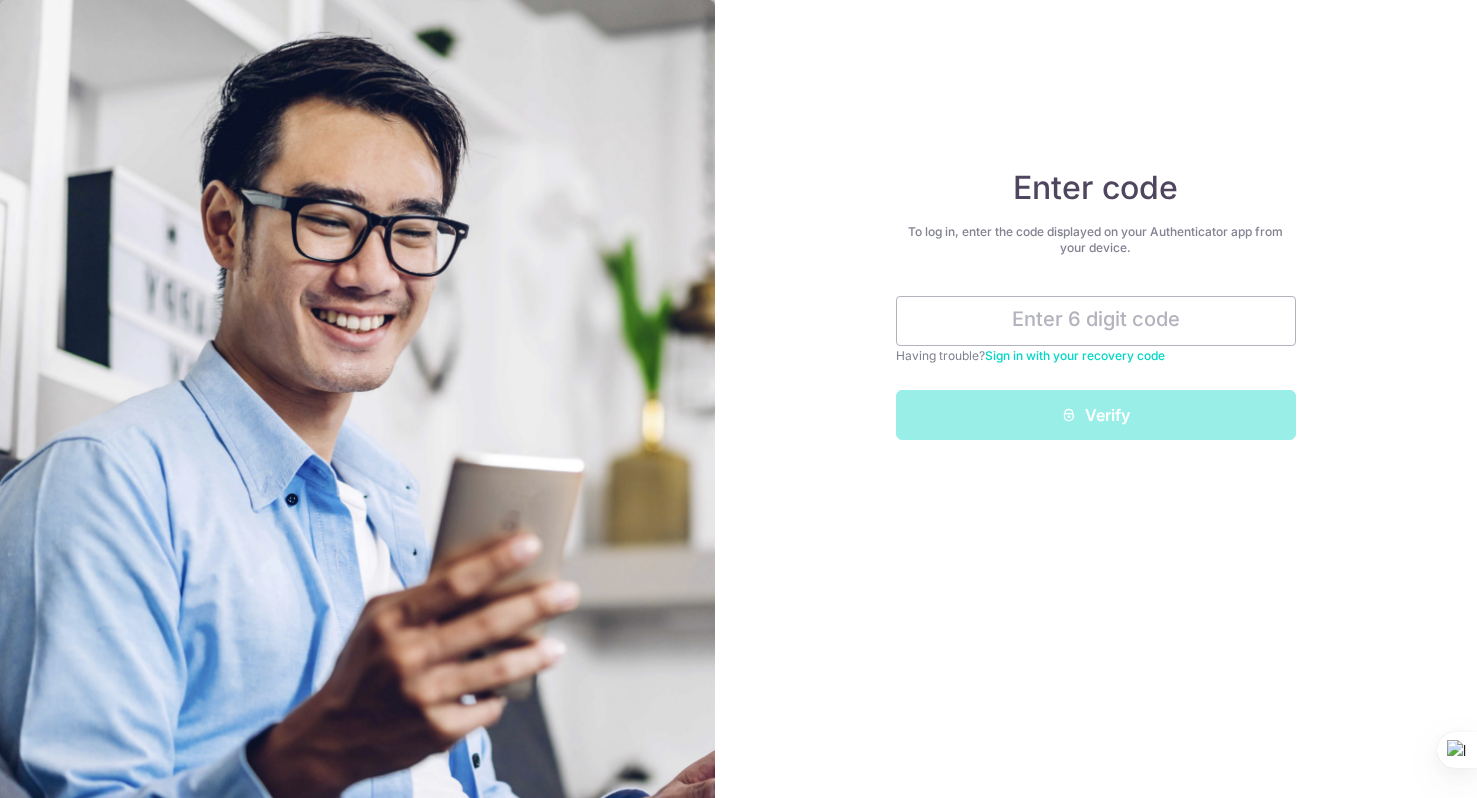 scroll, scrollTop: 0, scrollLeft: 0, axis: both 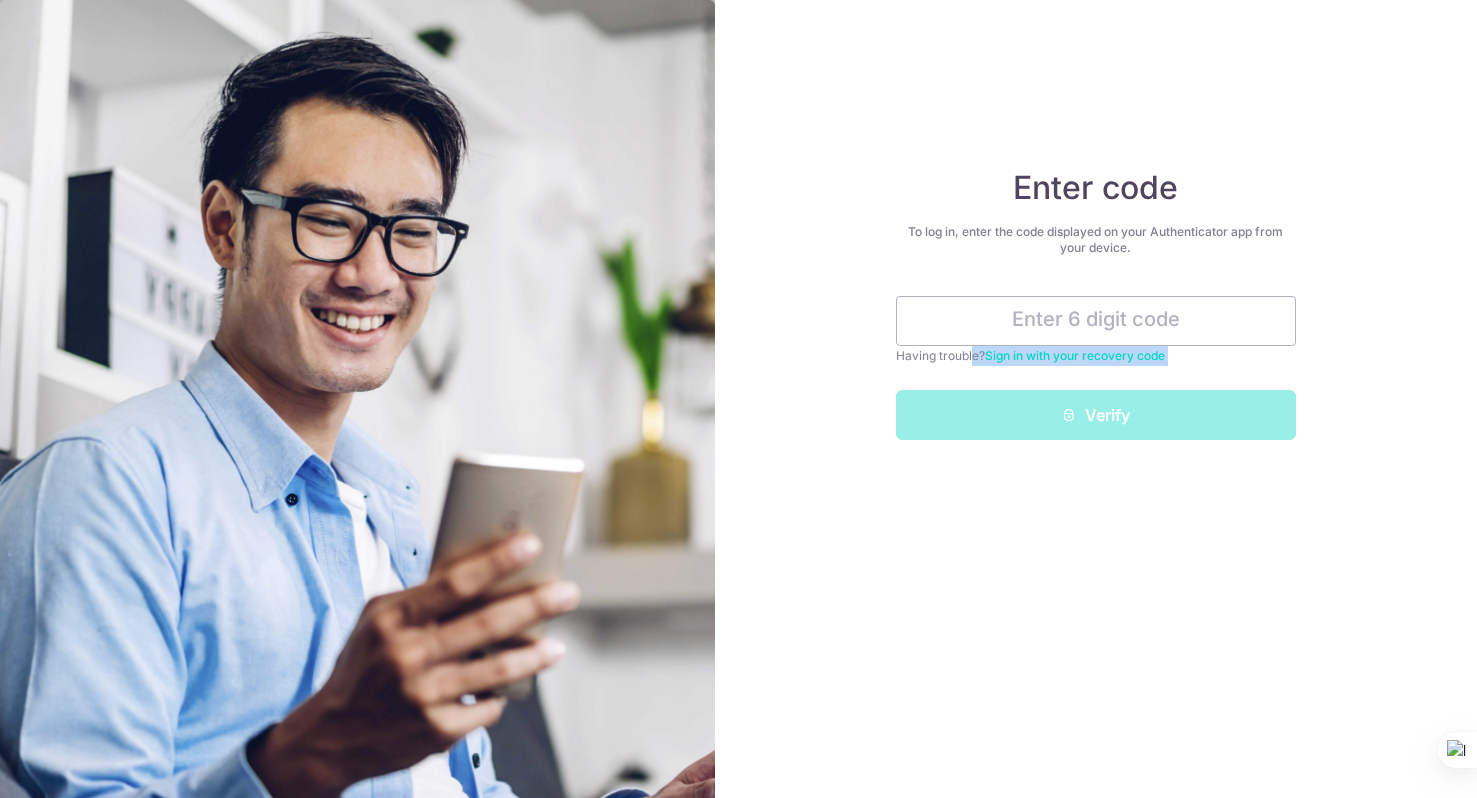 drag, startPoint x: 910, startPoint y: 363, endPoint x: 934, endPoint y: 553, distance: 191.5098 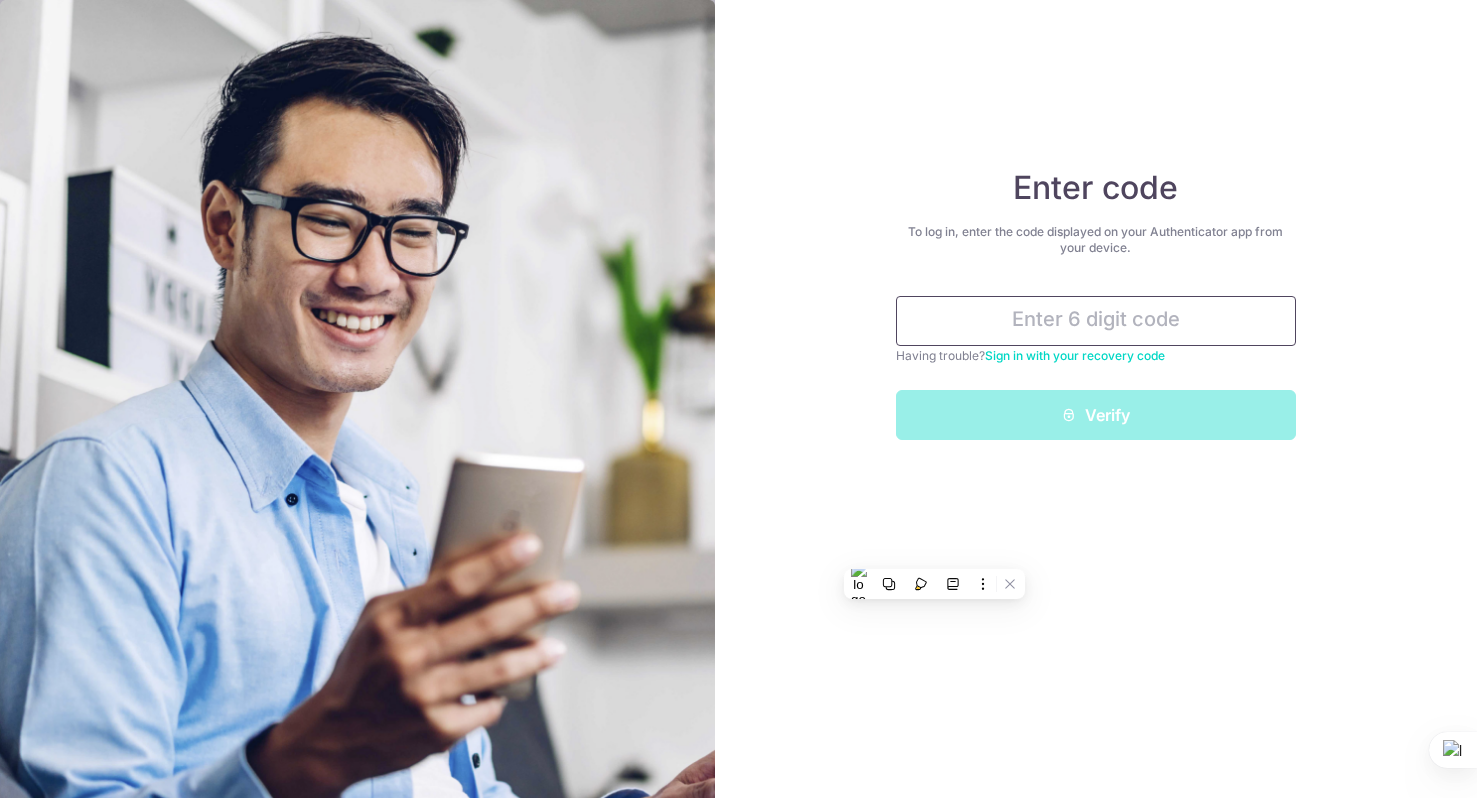 click at bounding box center [1096, 321] 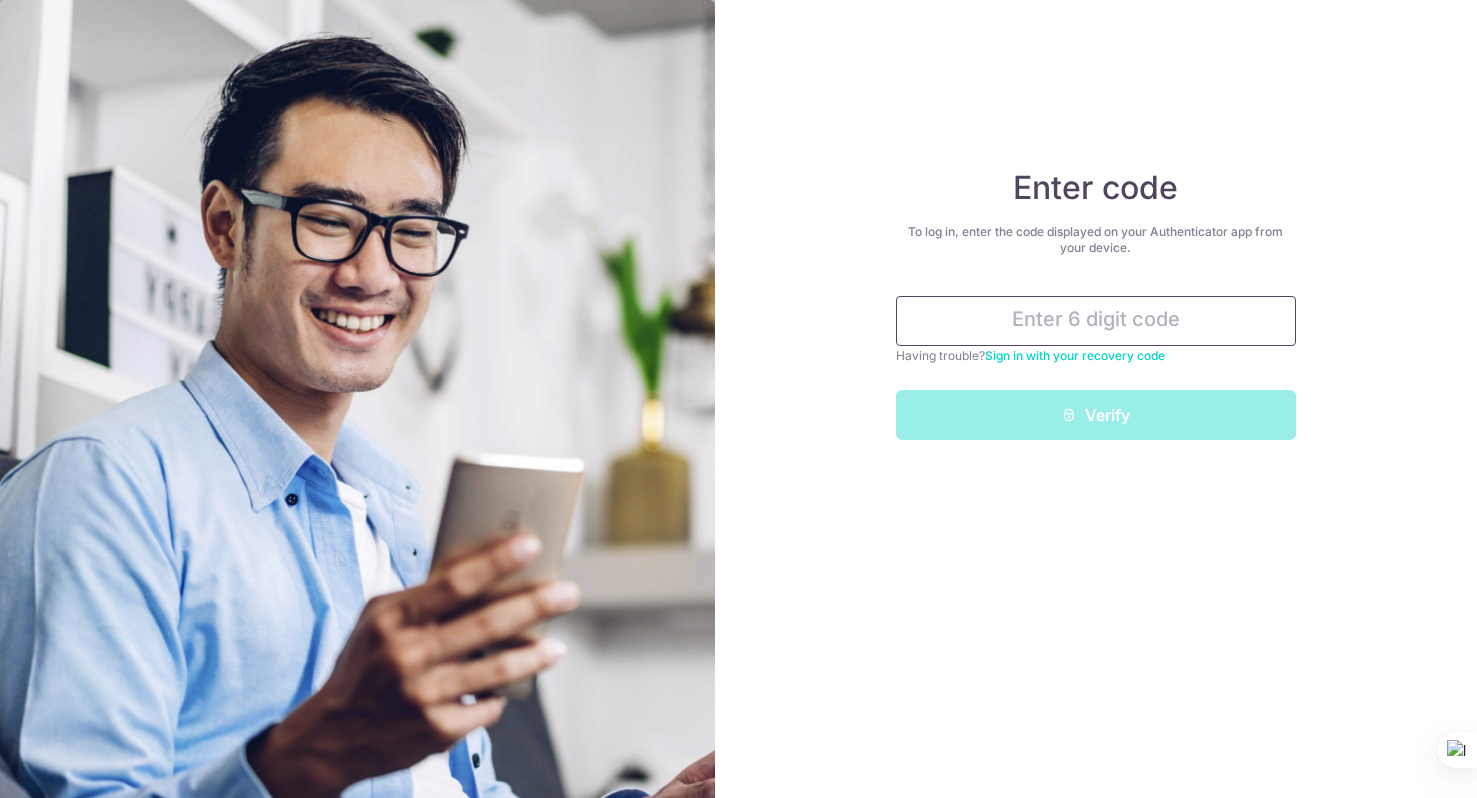 paste on "e044d-" 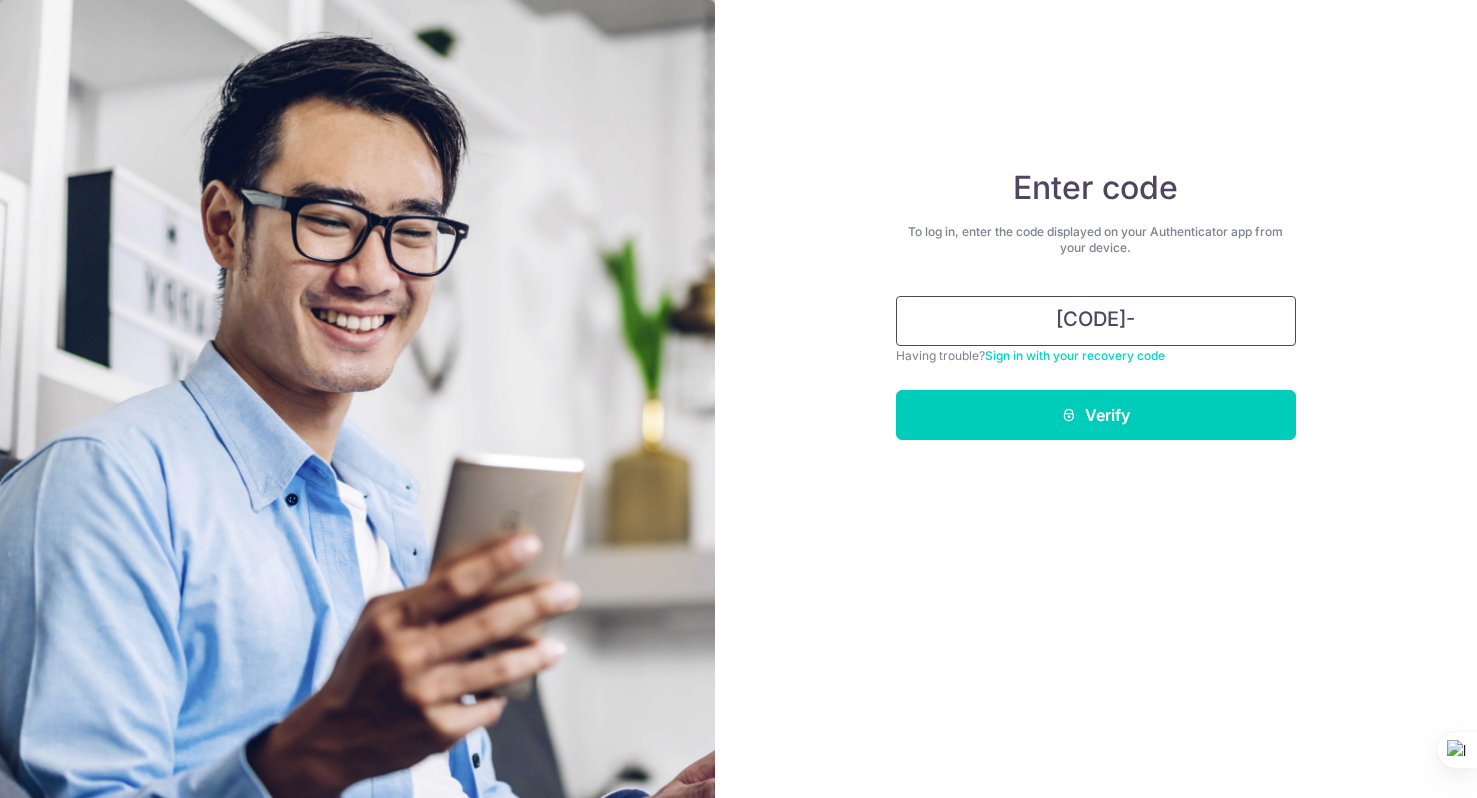 type on "e044d-" 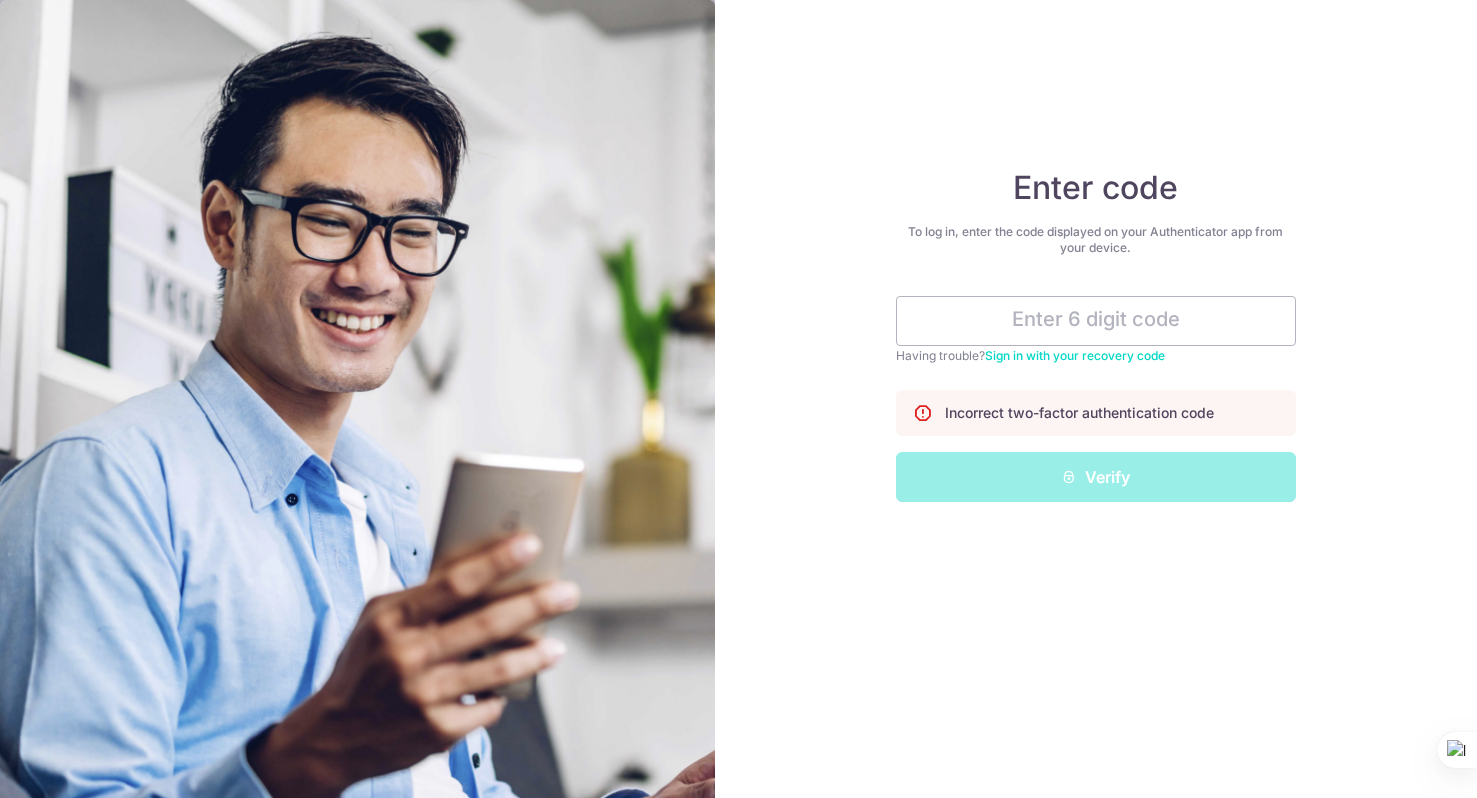 scroll, scrollTop: 0, scrollLeft: 0, axis: both 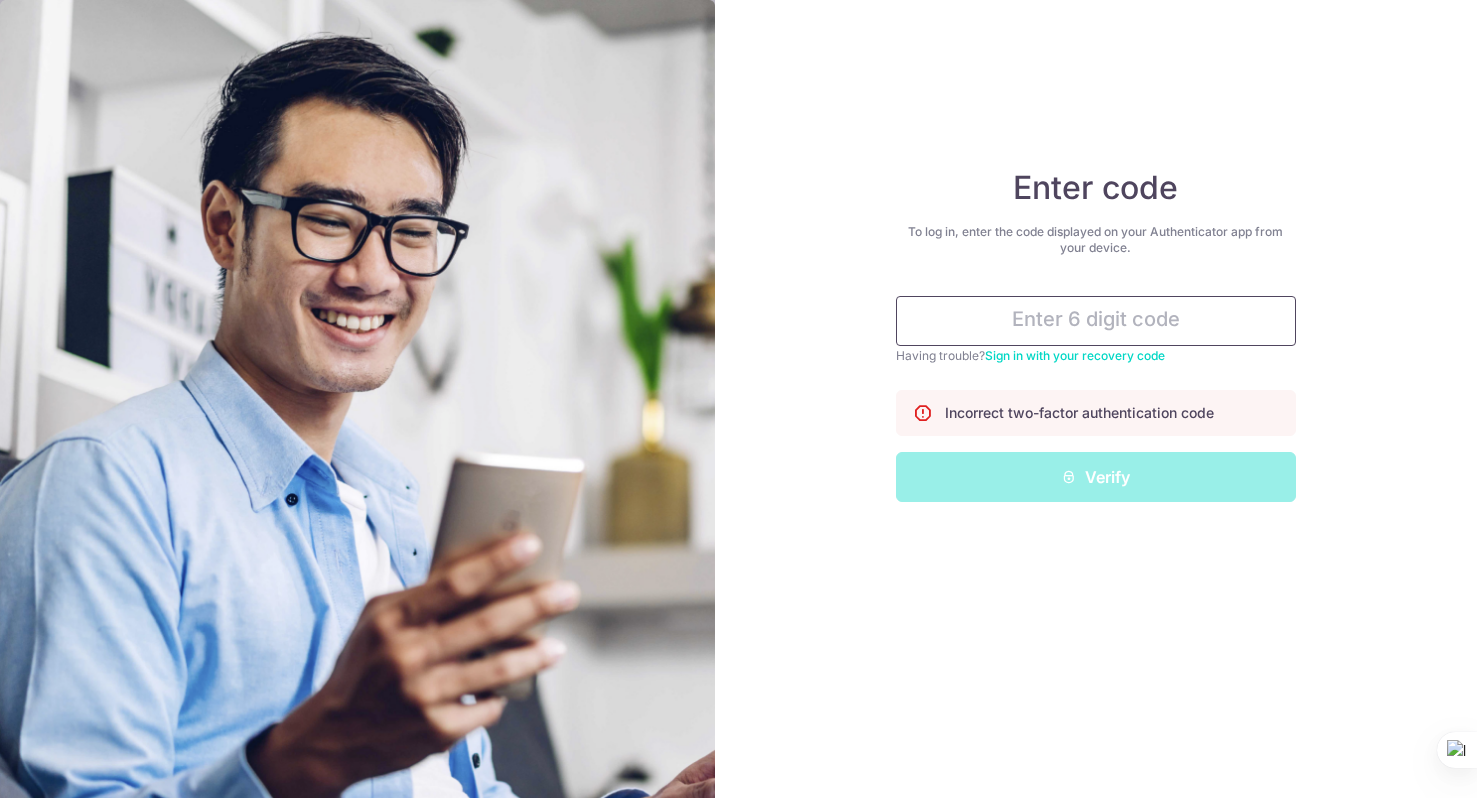 paste on "e044d-" 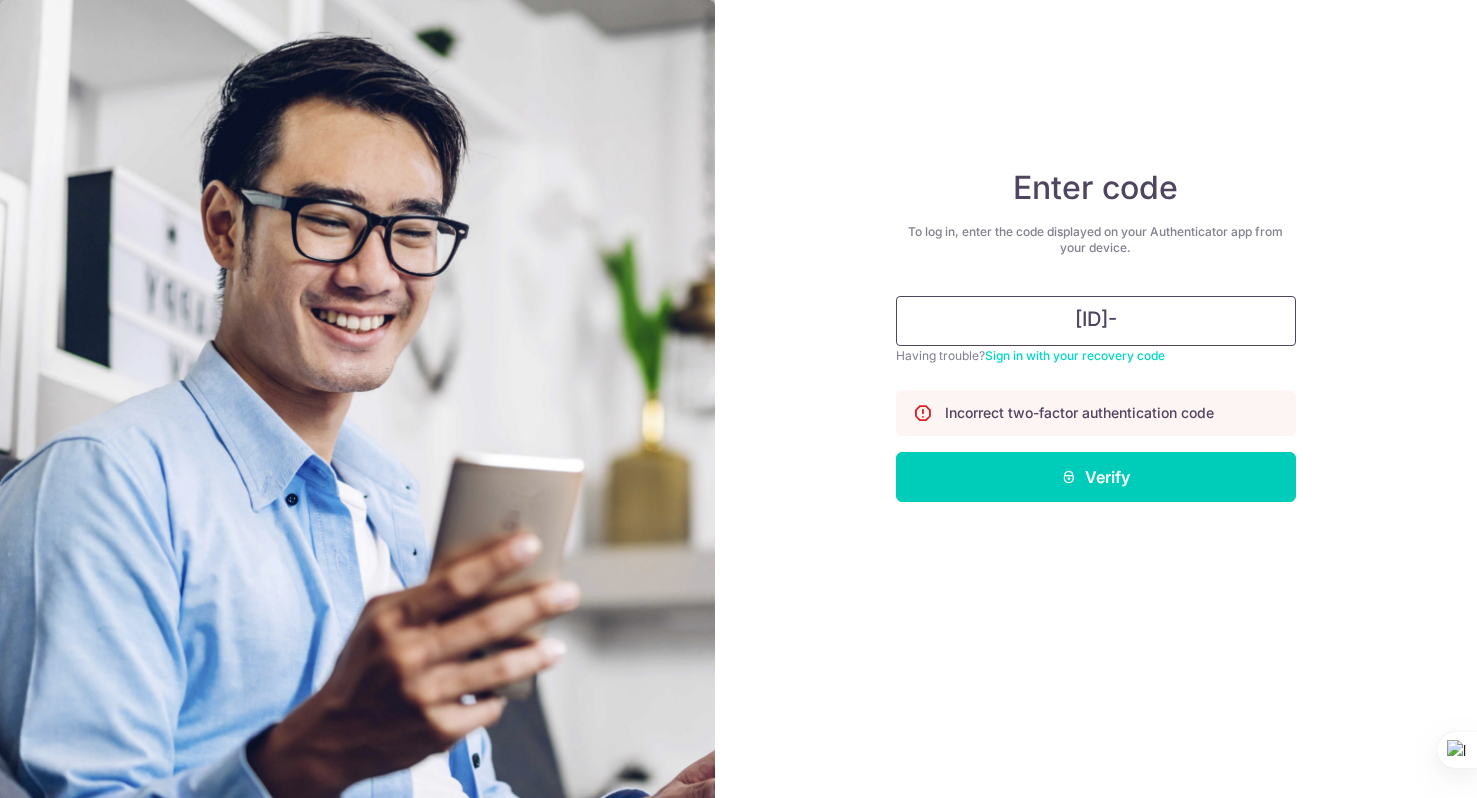 type on "e044d-" 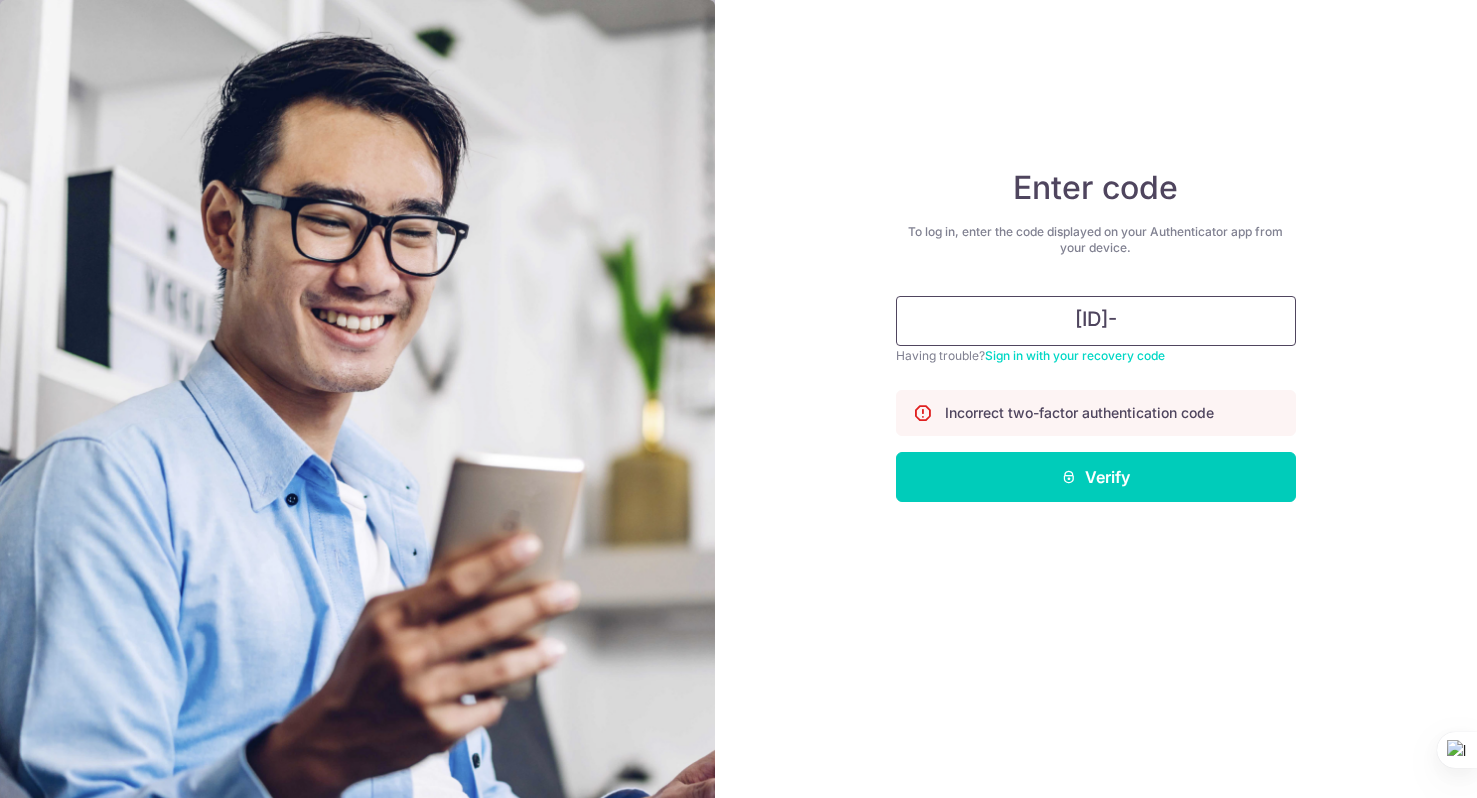 click on "e044d-" at bounding box center (1096, 321) 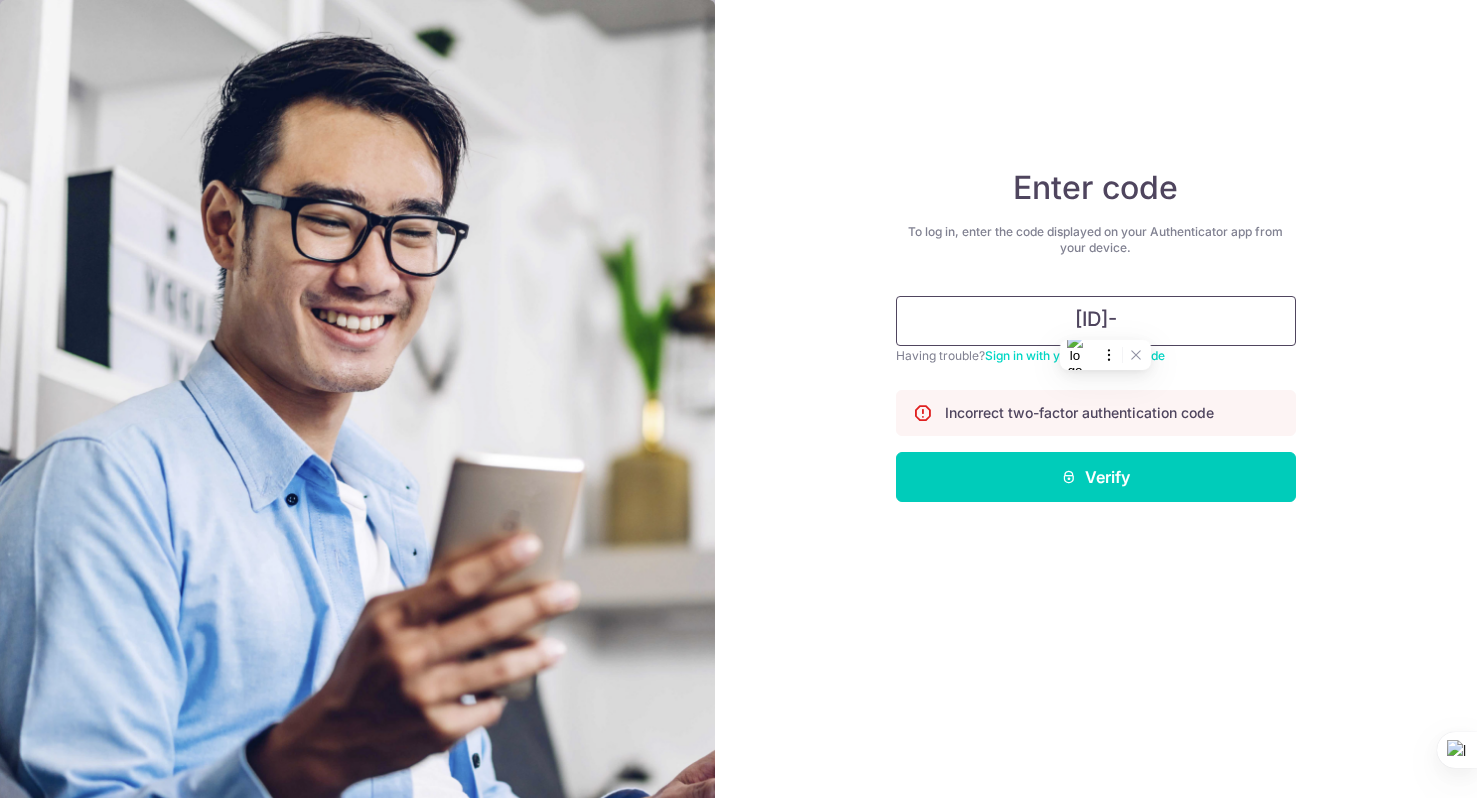 click on "e044d-" at bounding box center (1096, 321) 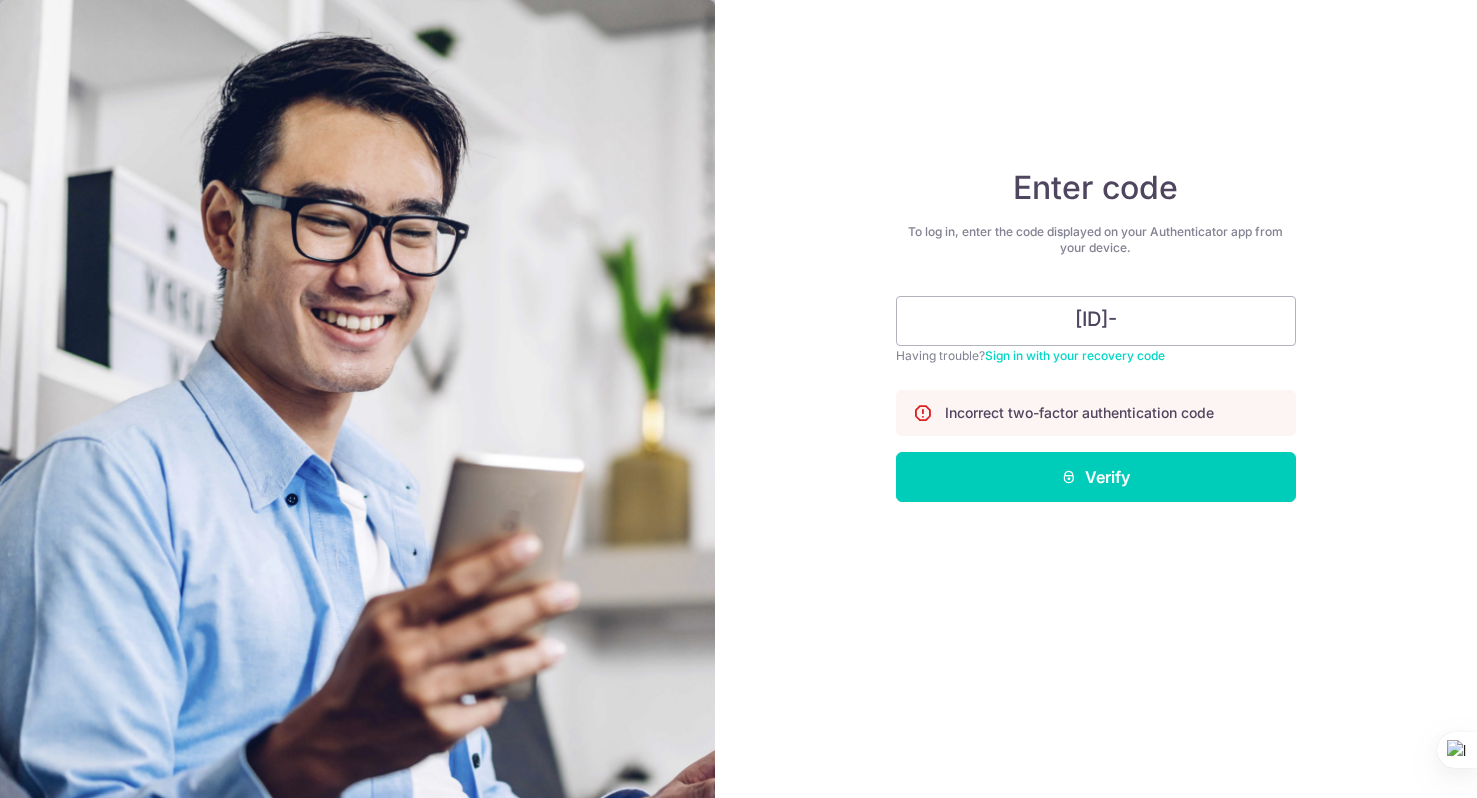 click on "Sign in with your recovery code" at bounding box center [1075, 355] 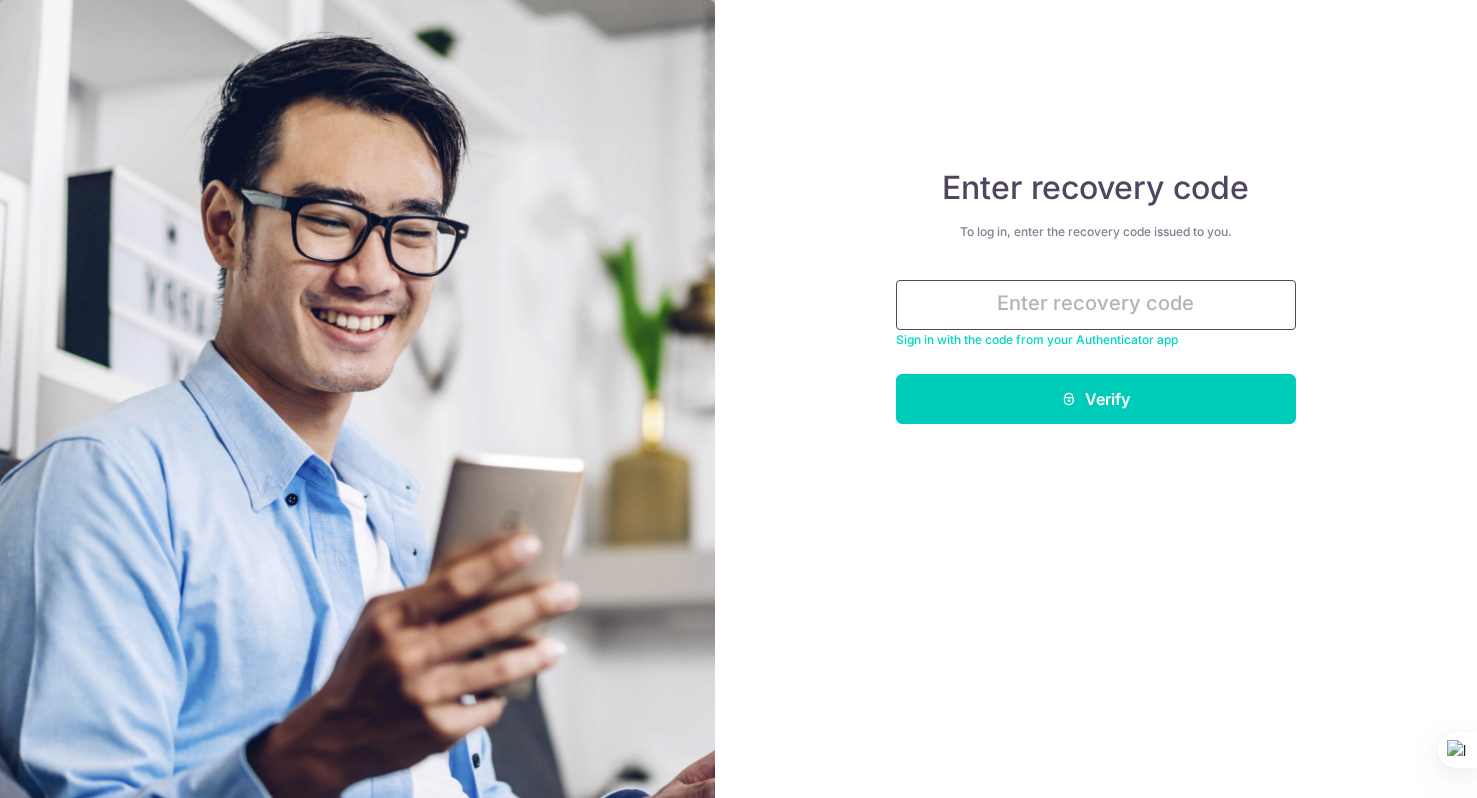 click at bounding box center [1096, 305] 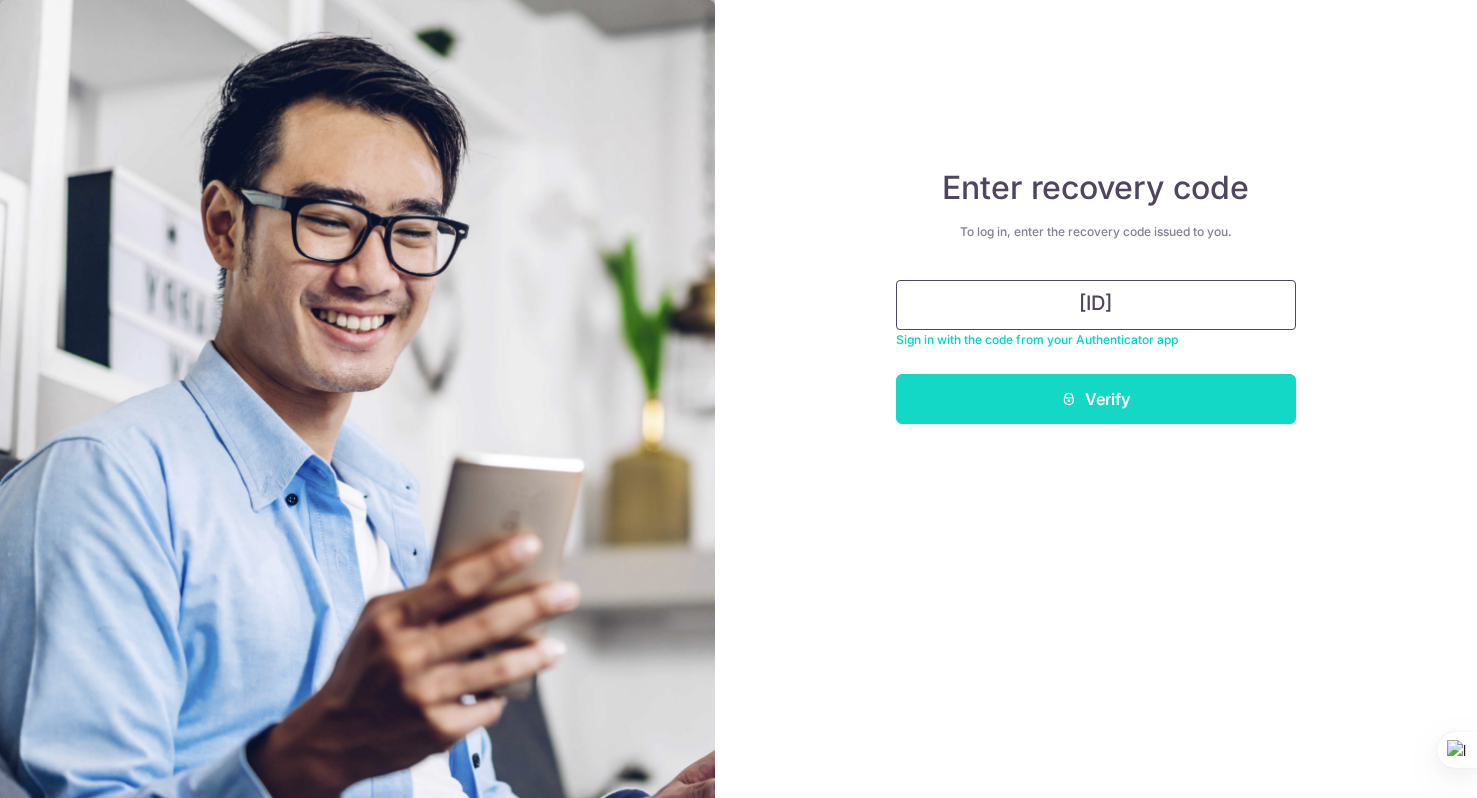 type on "e044d-5f77f-24643" 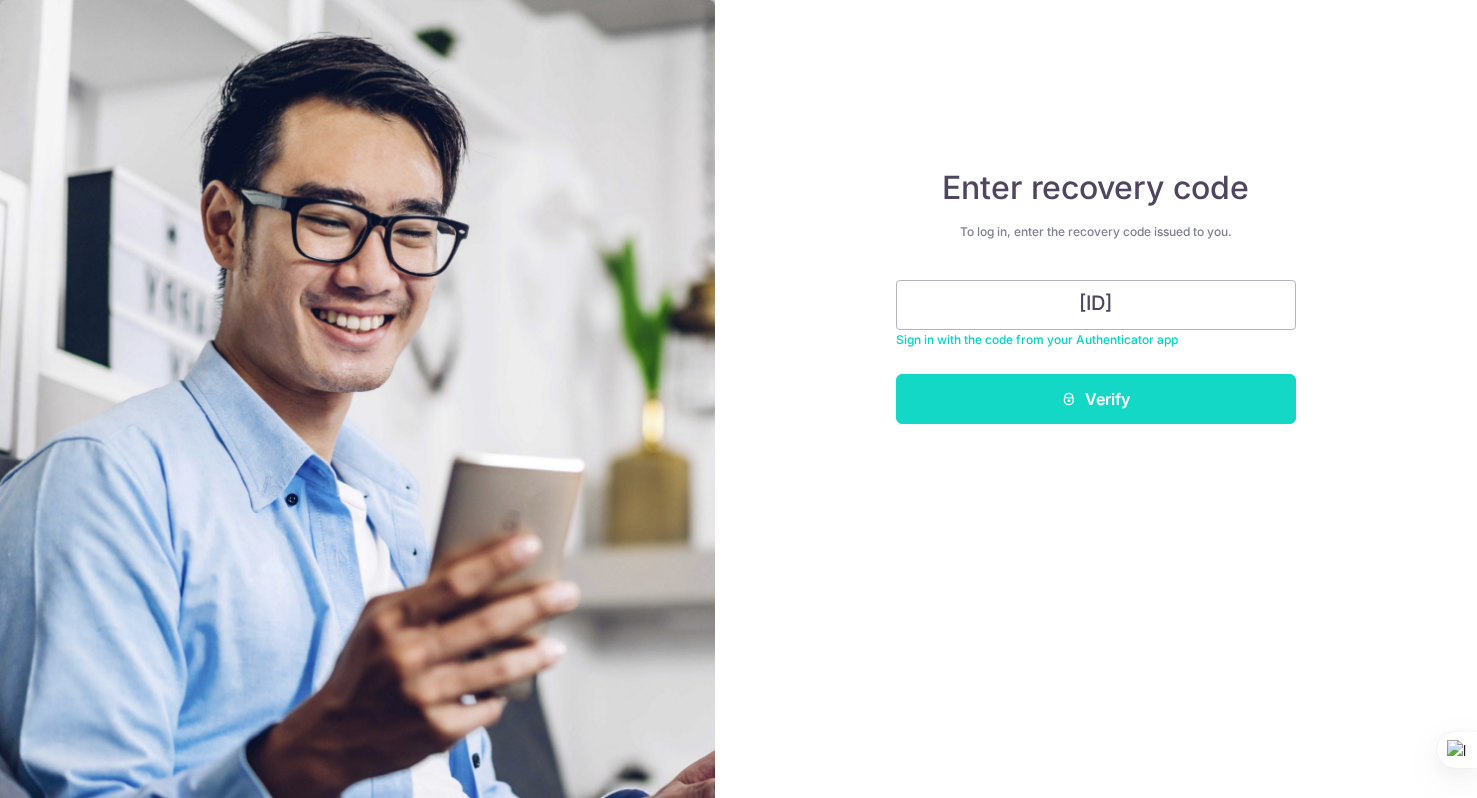 click on "Verify" at bounding box center [1096, 399] 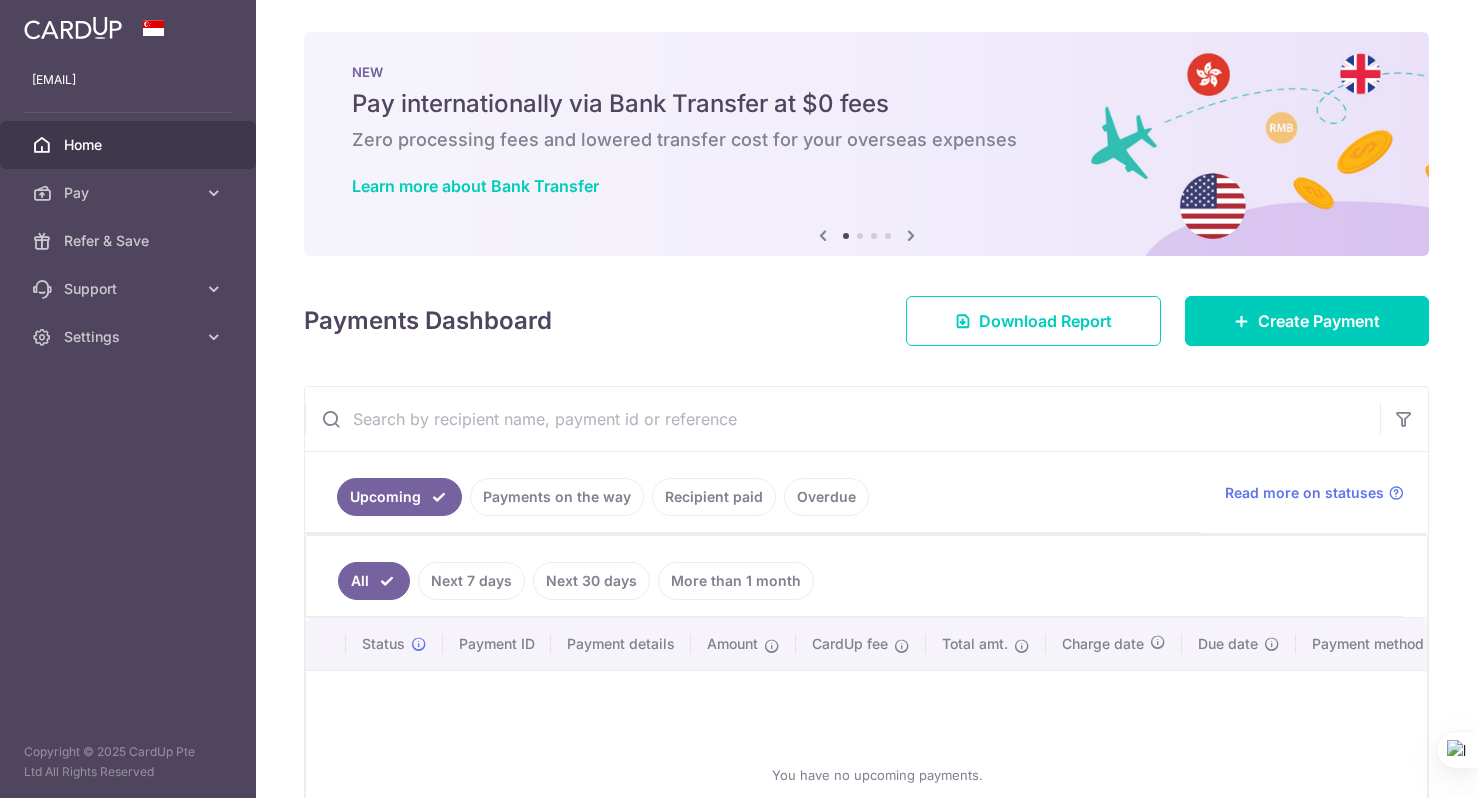 scroll, scrollTop: 0, scrollLeft: 0, axis: both 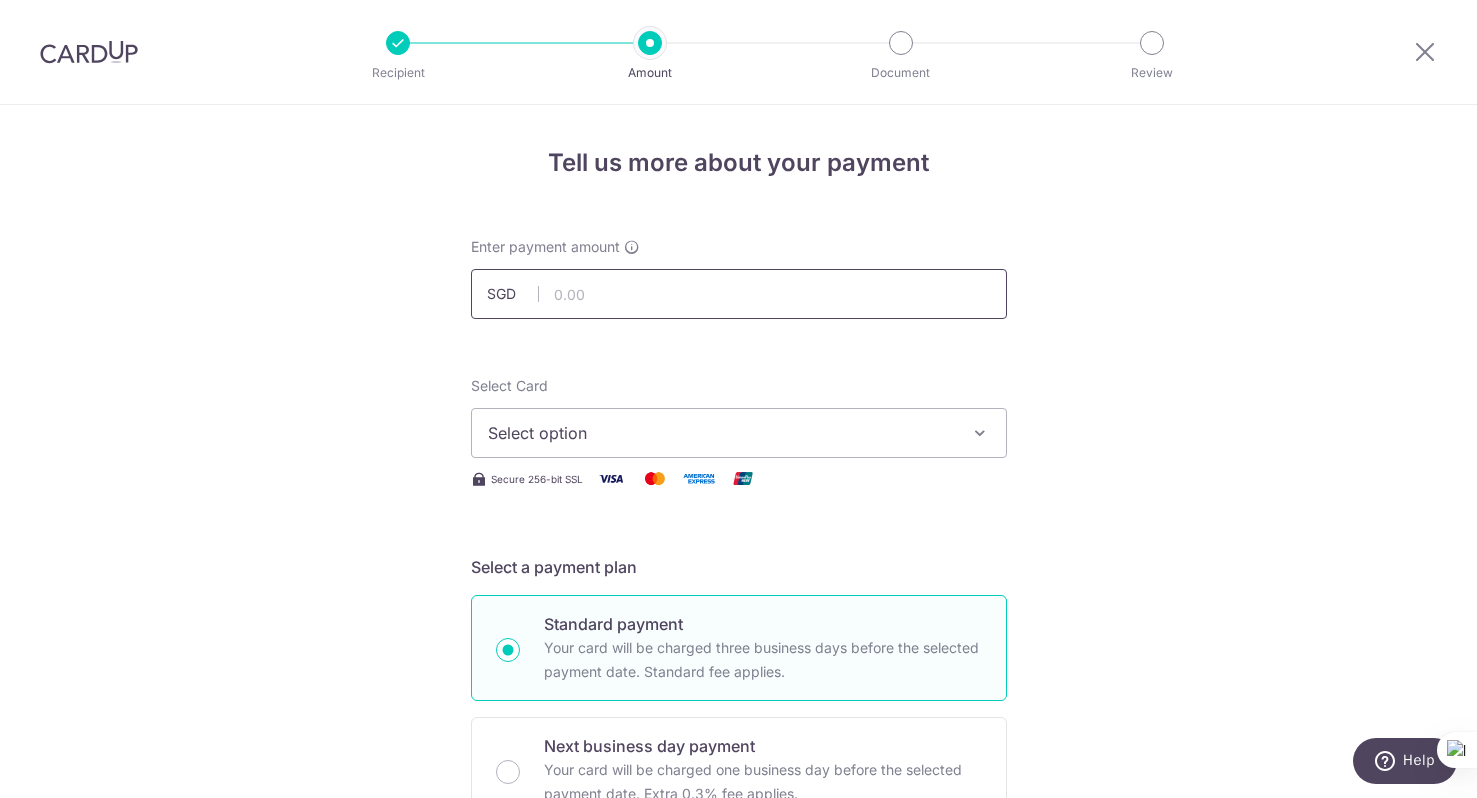 click at bounding box center [739, 294] 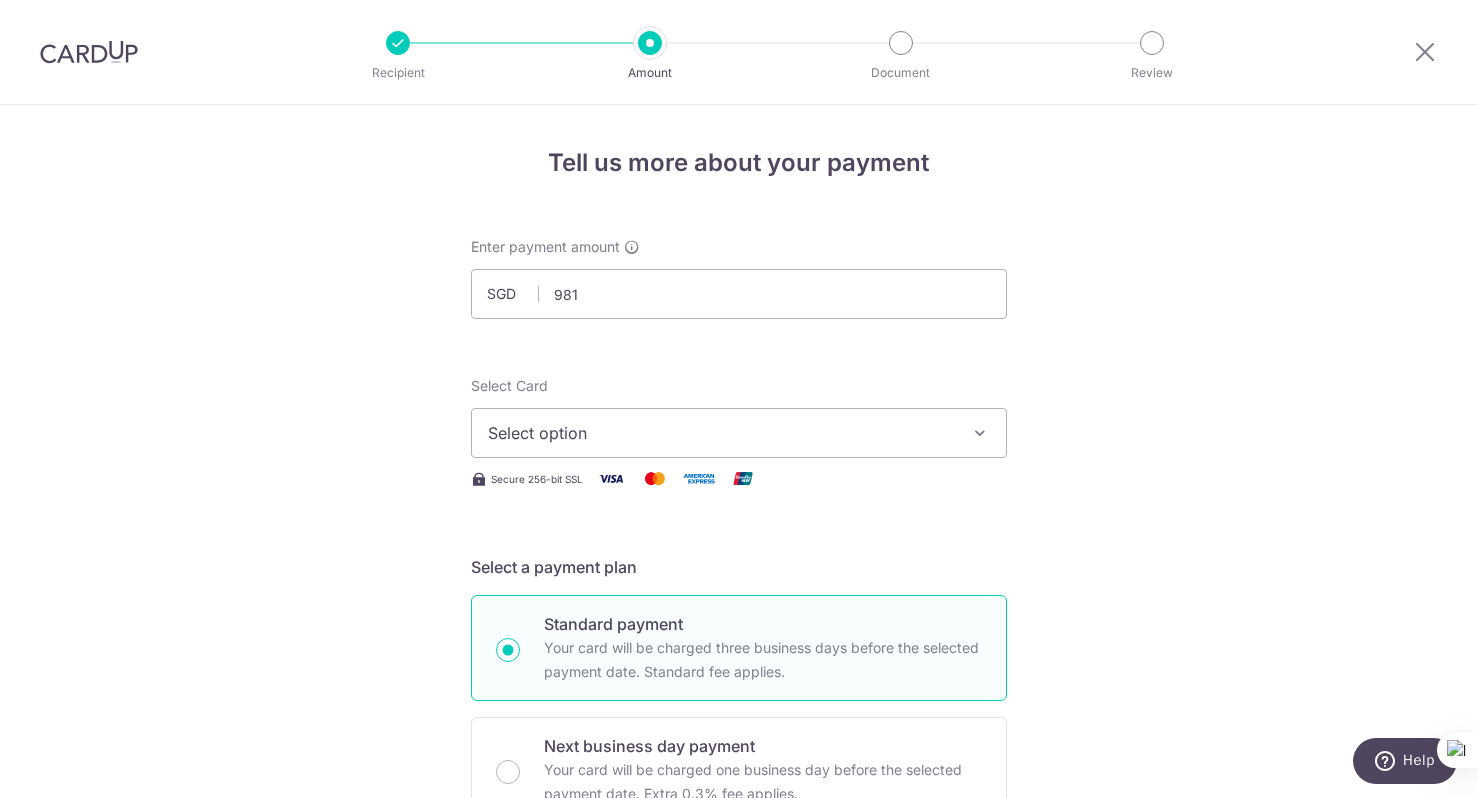 type on "981.00" 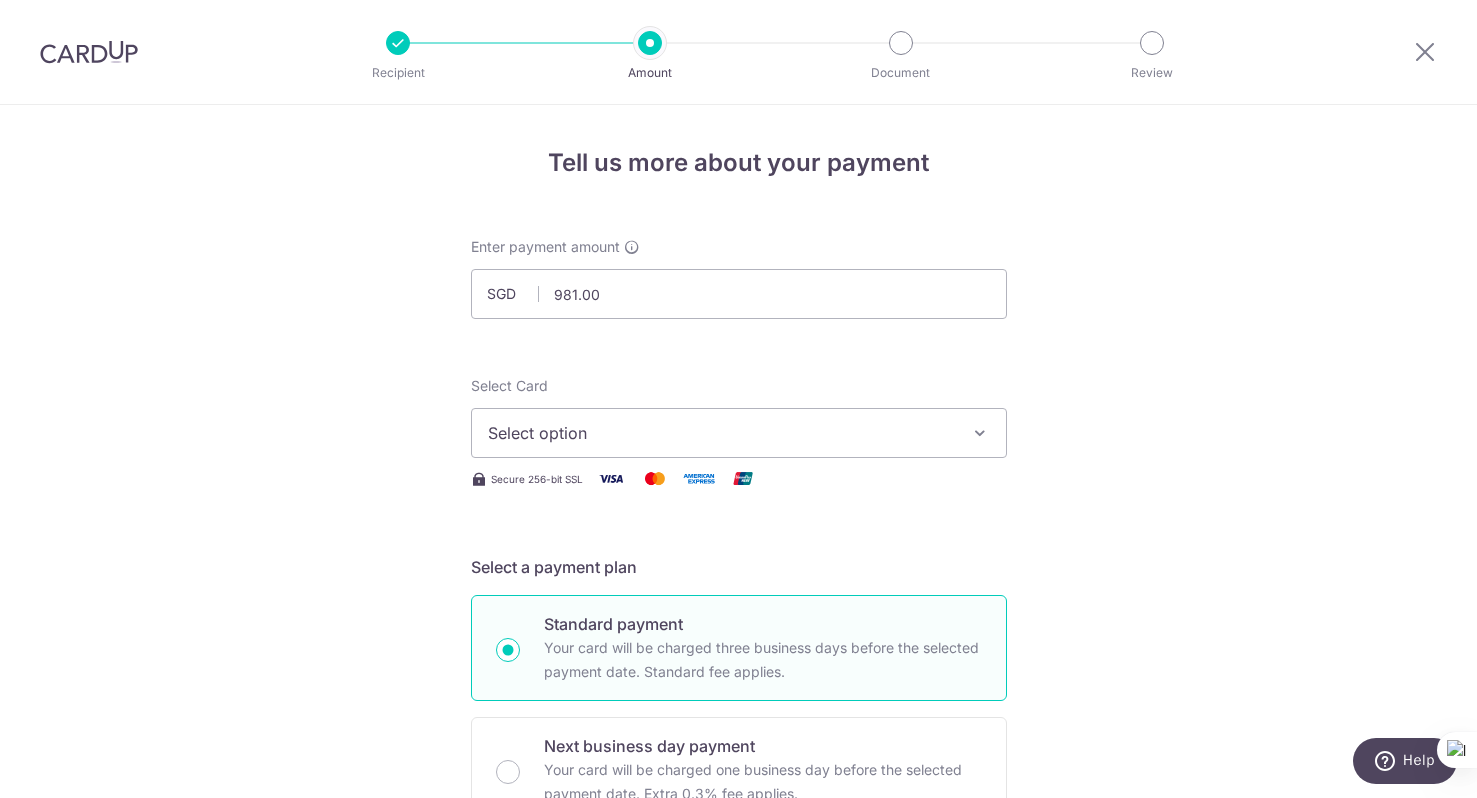 click on "Select option" at bounding box center [721, 433] 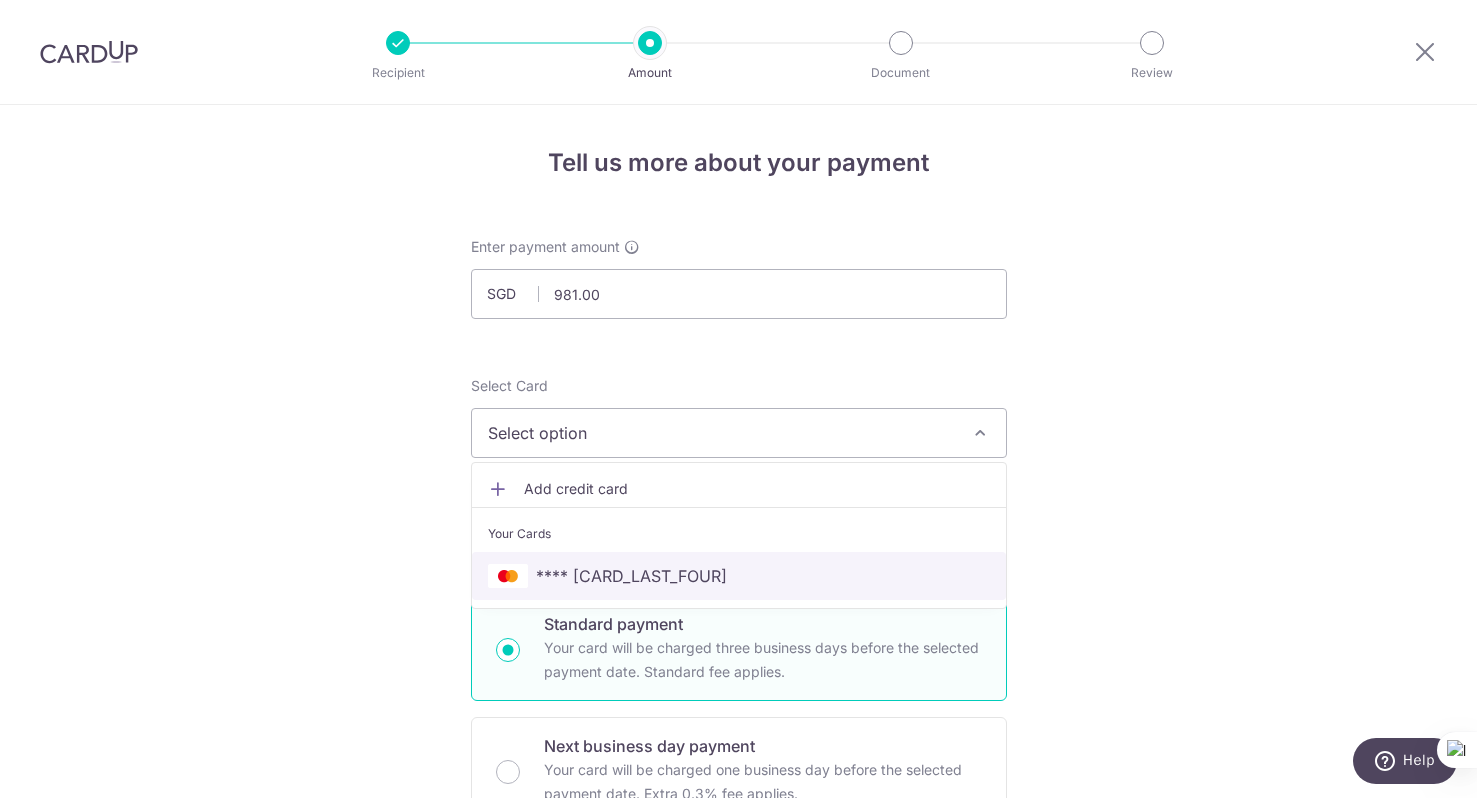 click on "**** 5748" at bounding box center (739, 576) 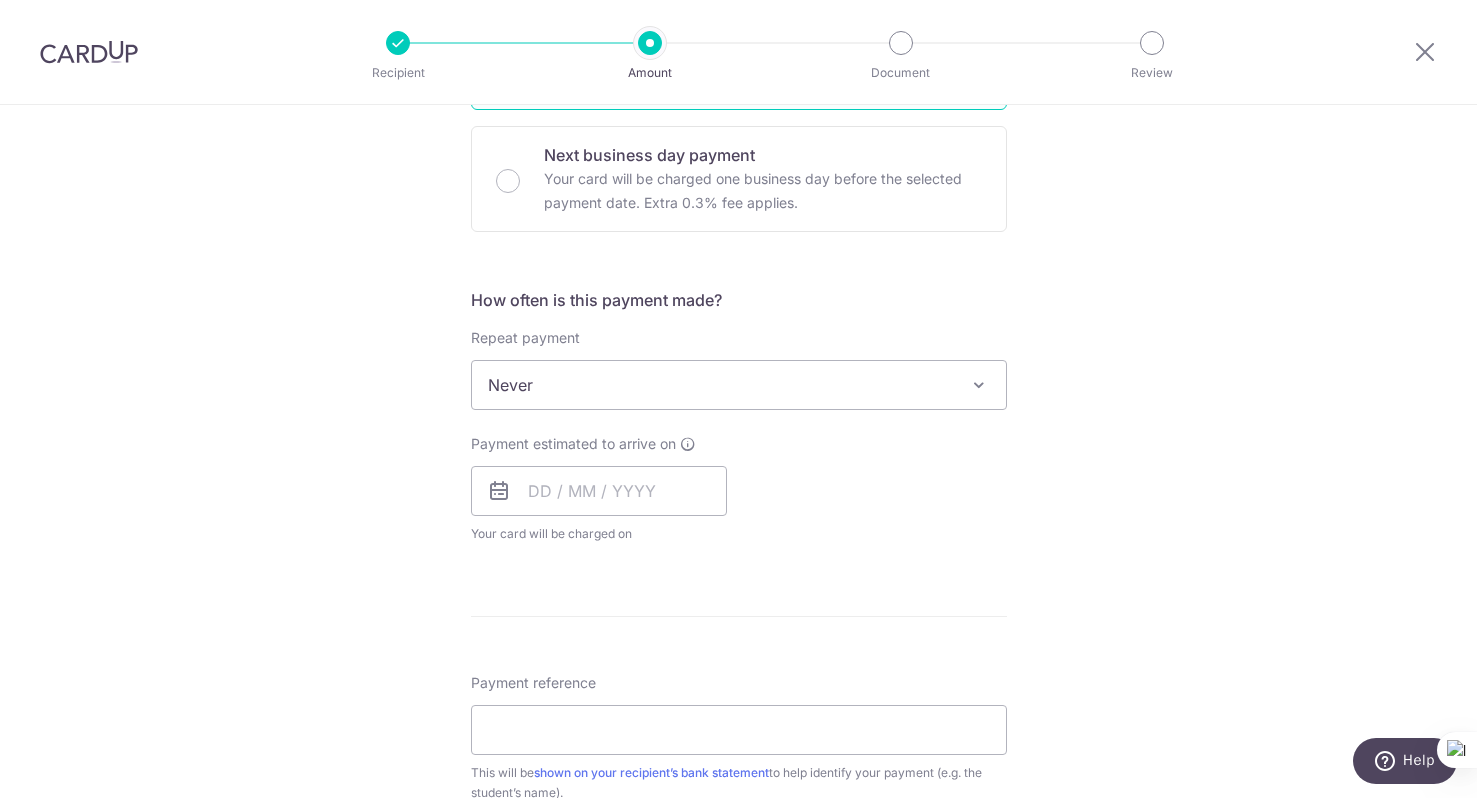scroll, scrollTop: 659, scrollLeft: 0, axis: vertical 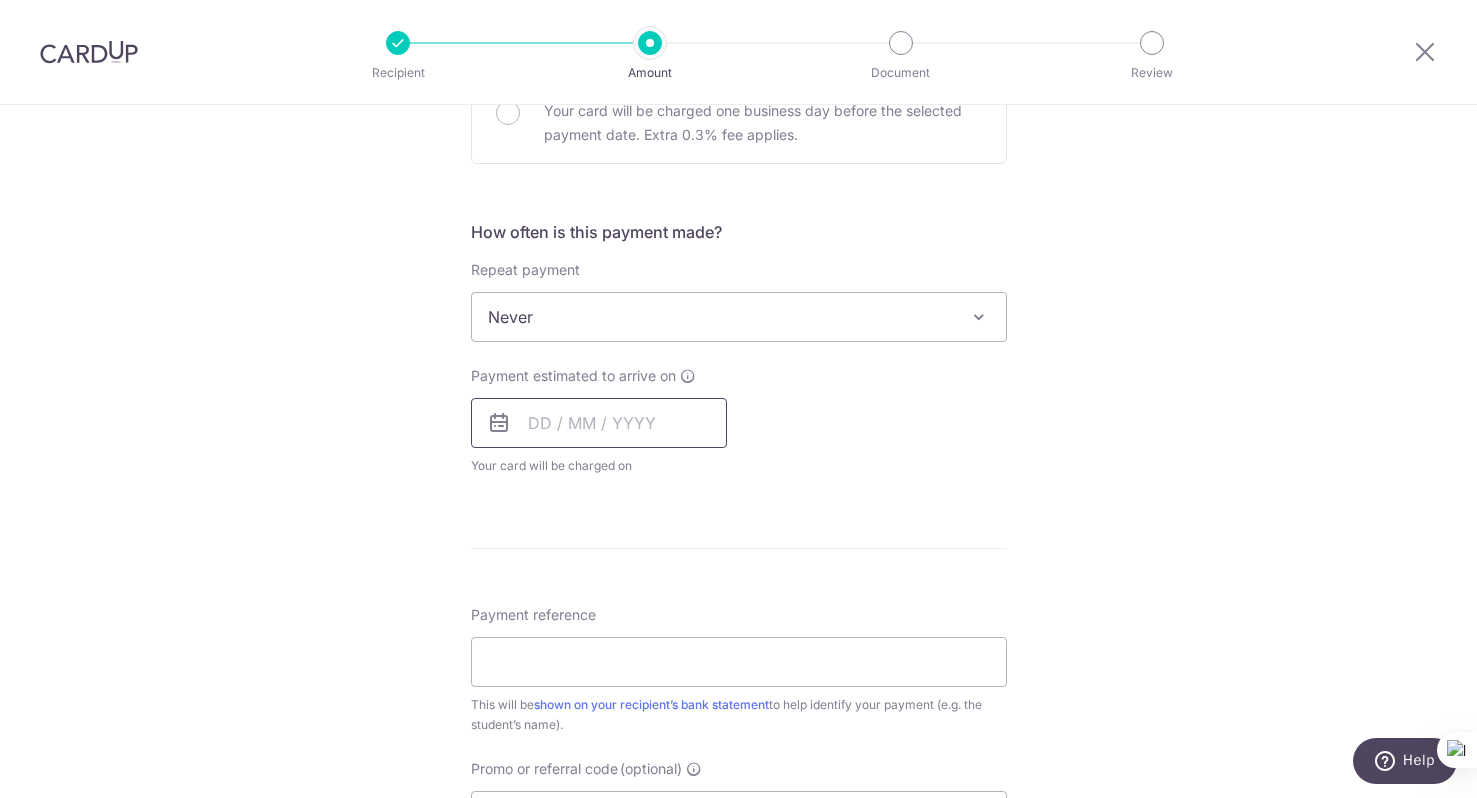 click at bounding box center (599, 423) 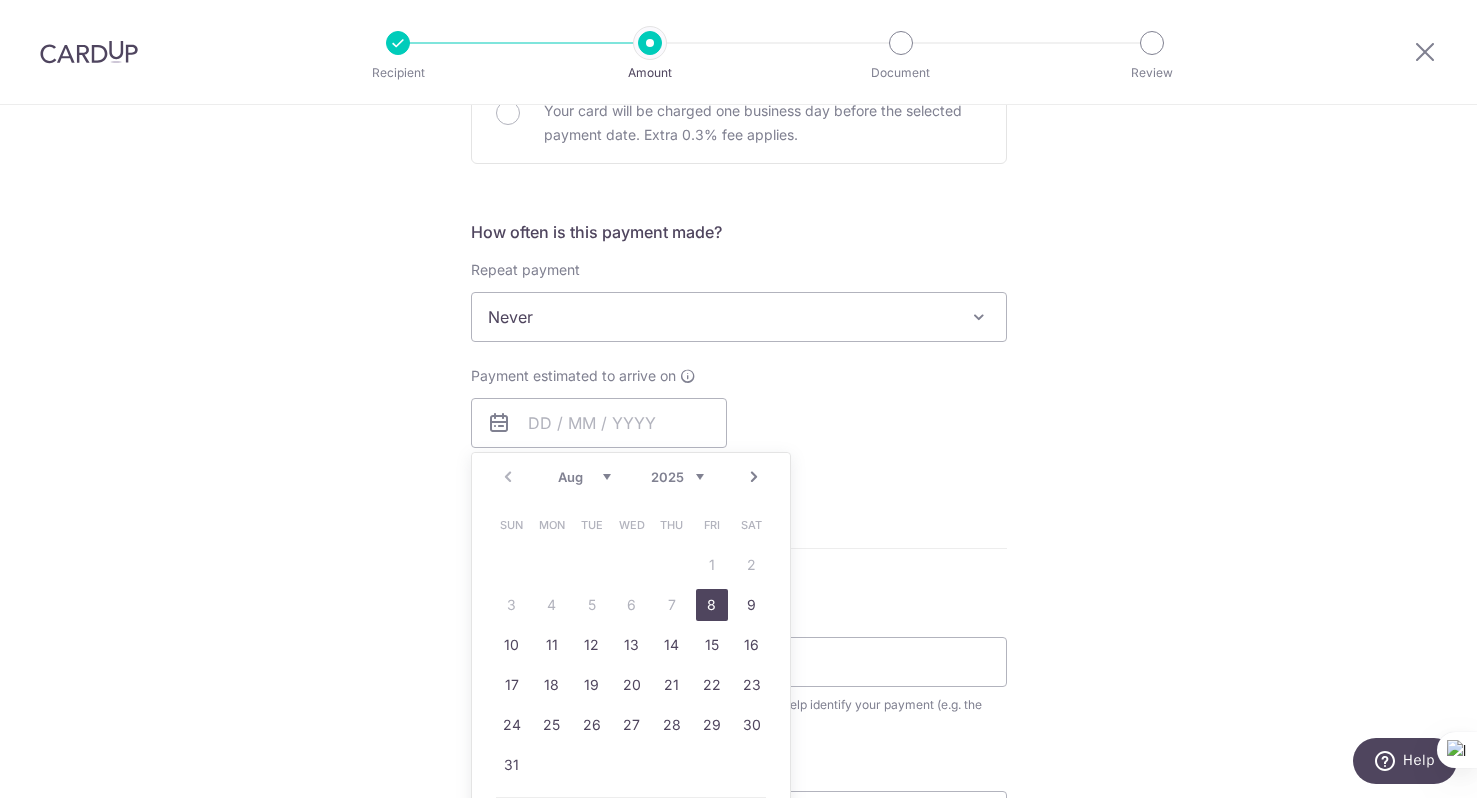 click on "8" at bounding box center [712, 605] 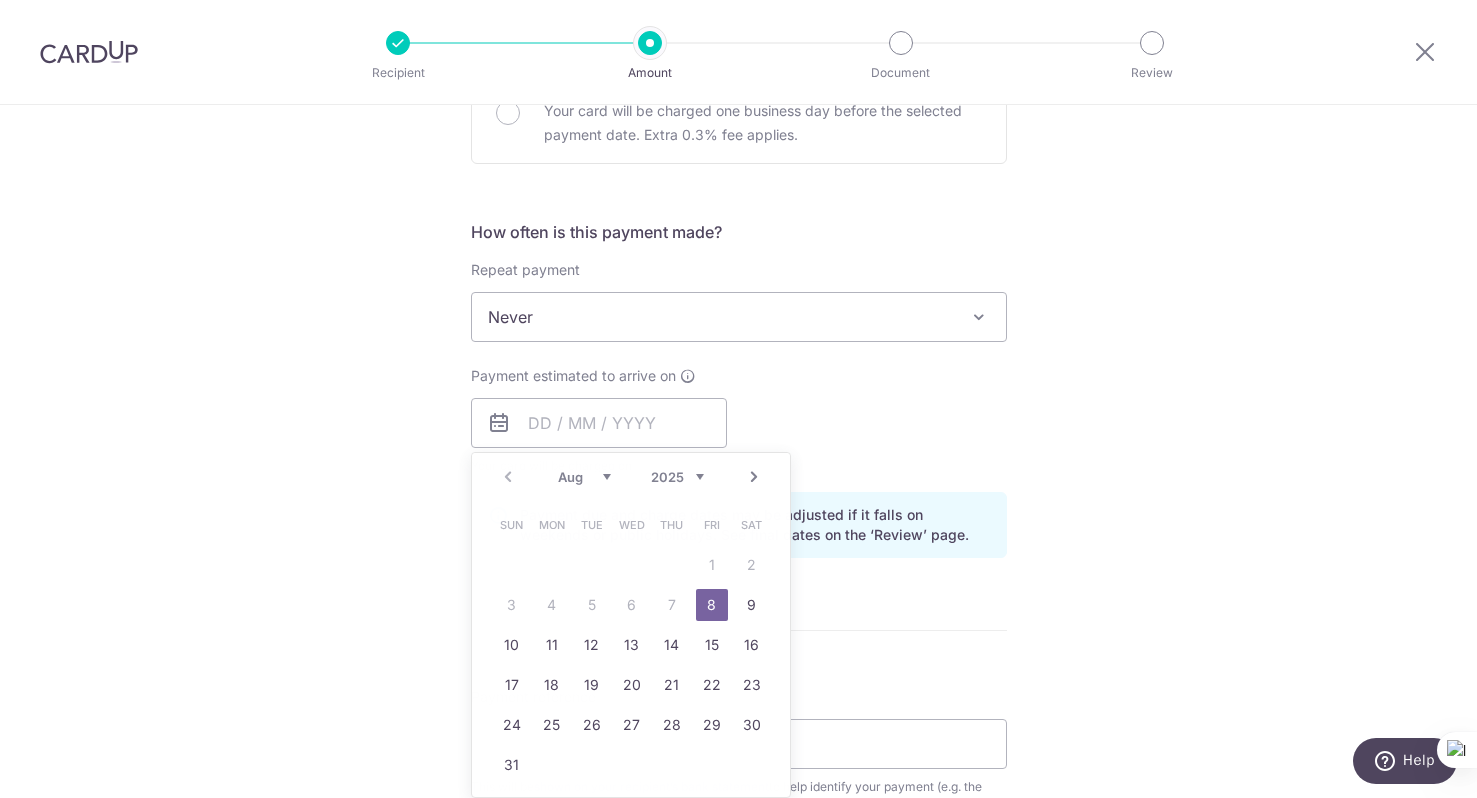type on "08/08/2025" 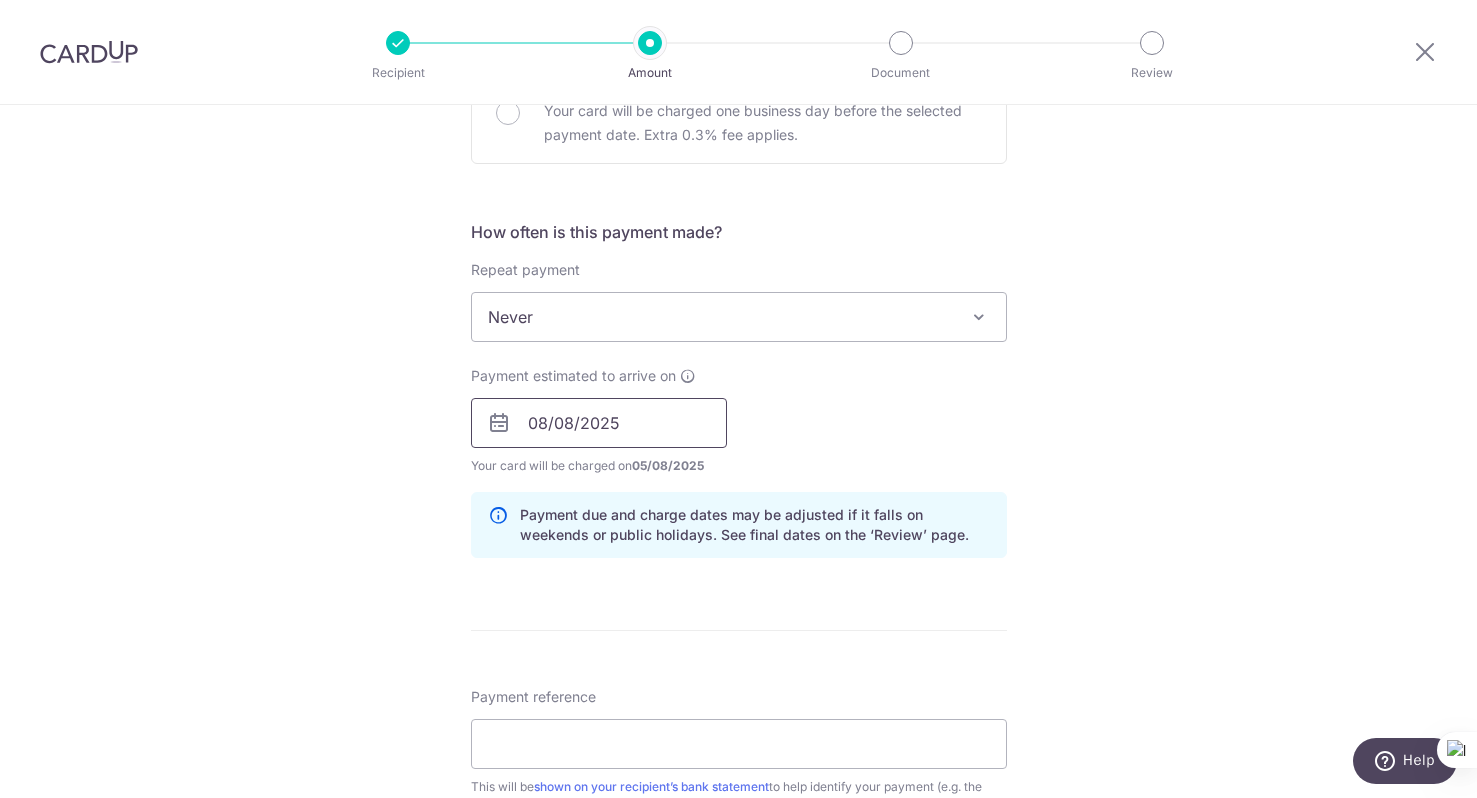 click on "08/08/2025" at bounding box center (599, 423) 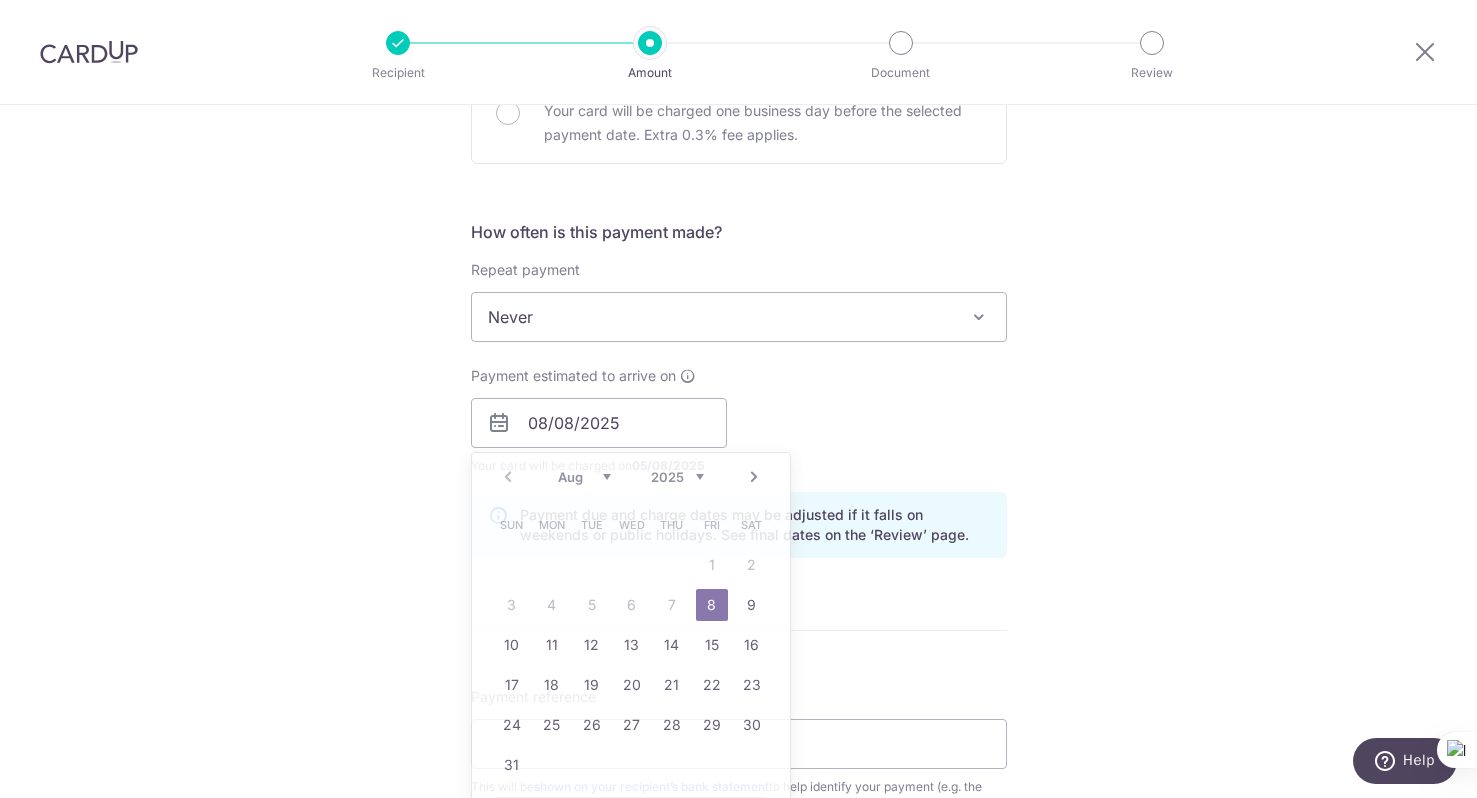click on "Tell us more about your payment
Enter payment amount
SGD
981.00
981.00
Select Card
**** 5748
Add credit card
Your Cards
**** 5748
Secure 256-bit SSL
Text
New card details
Card
Secure 256-bit SSL" at bounding box center [738, 391] 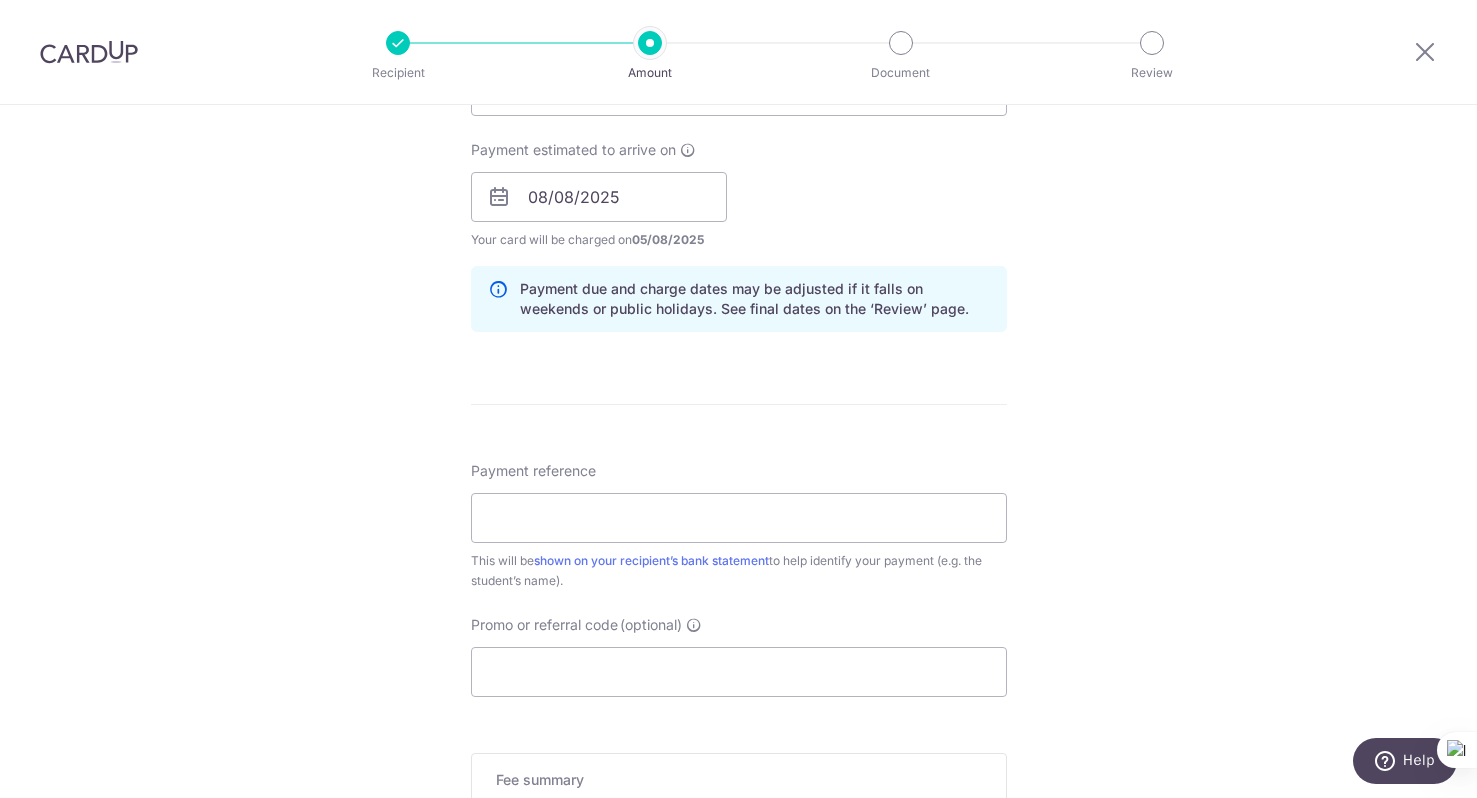 scroll, scrollTop: 936, scrollLeft: 0, axis: vertical 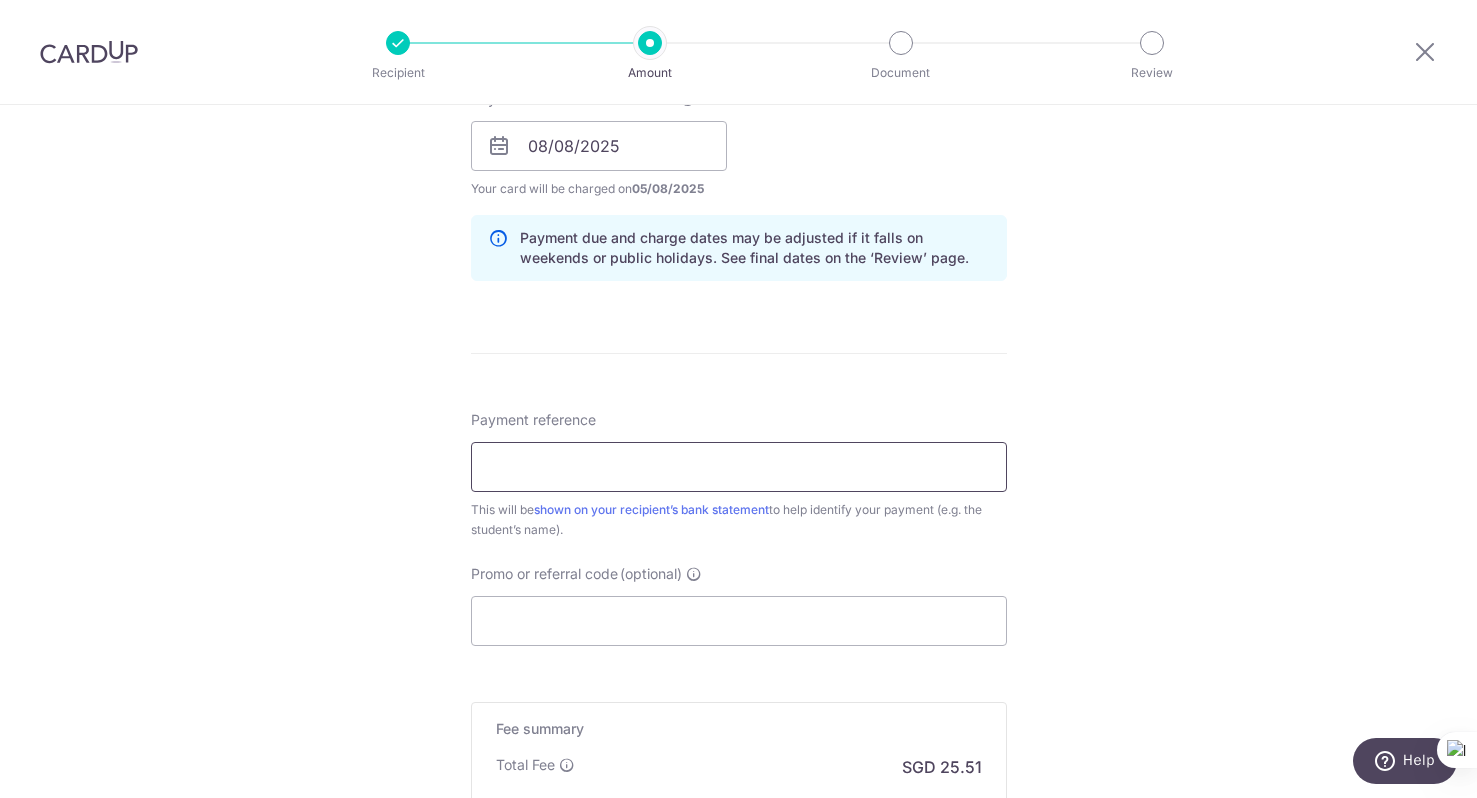 click on "Payment reference" at bounding box center (739, 467) 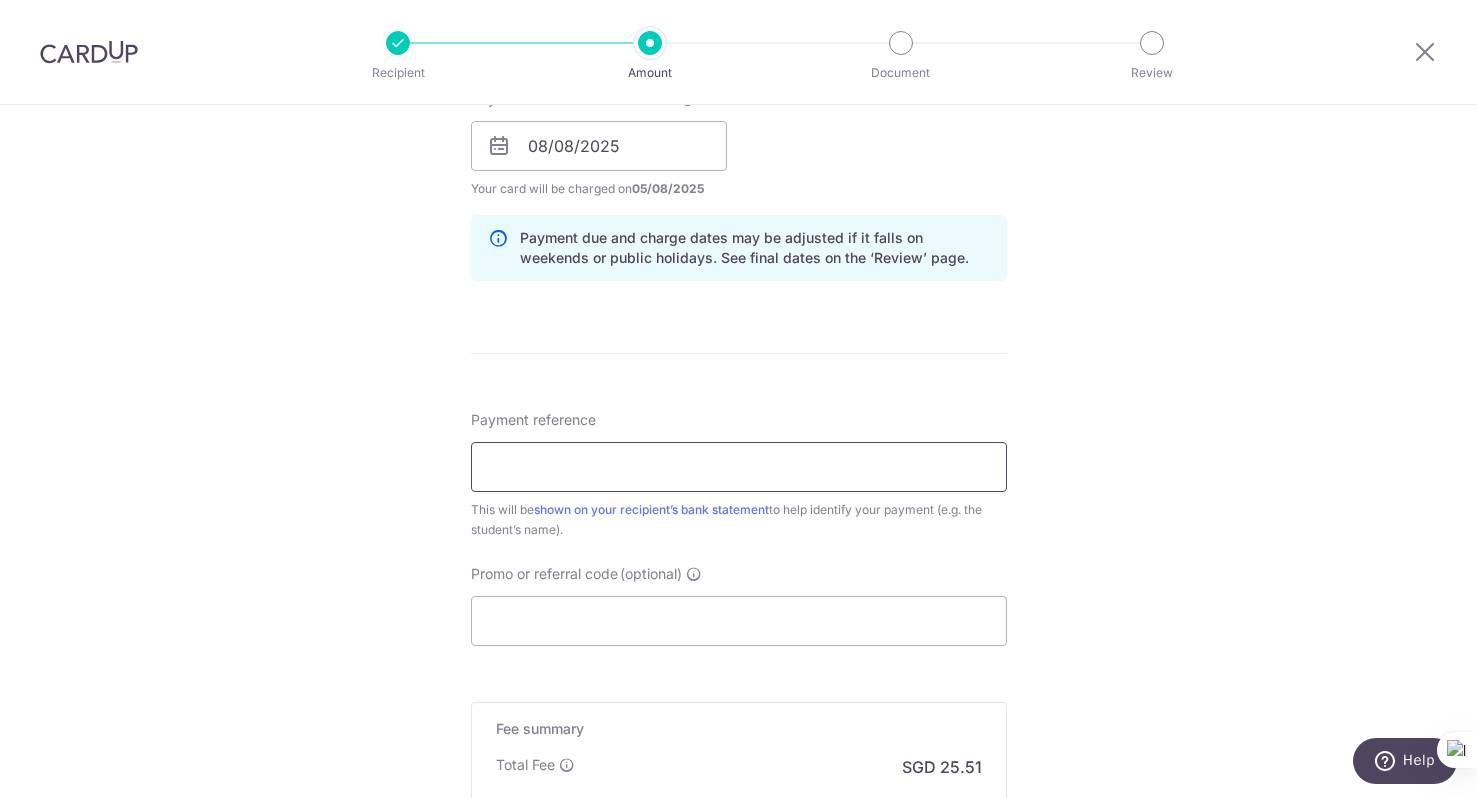 paste on "DICN00271663A72866" 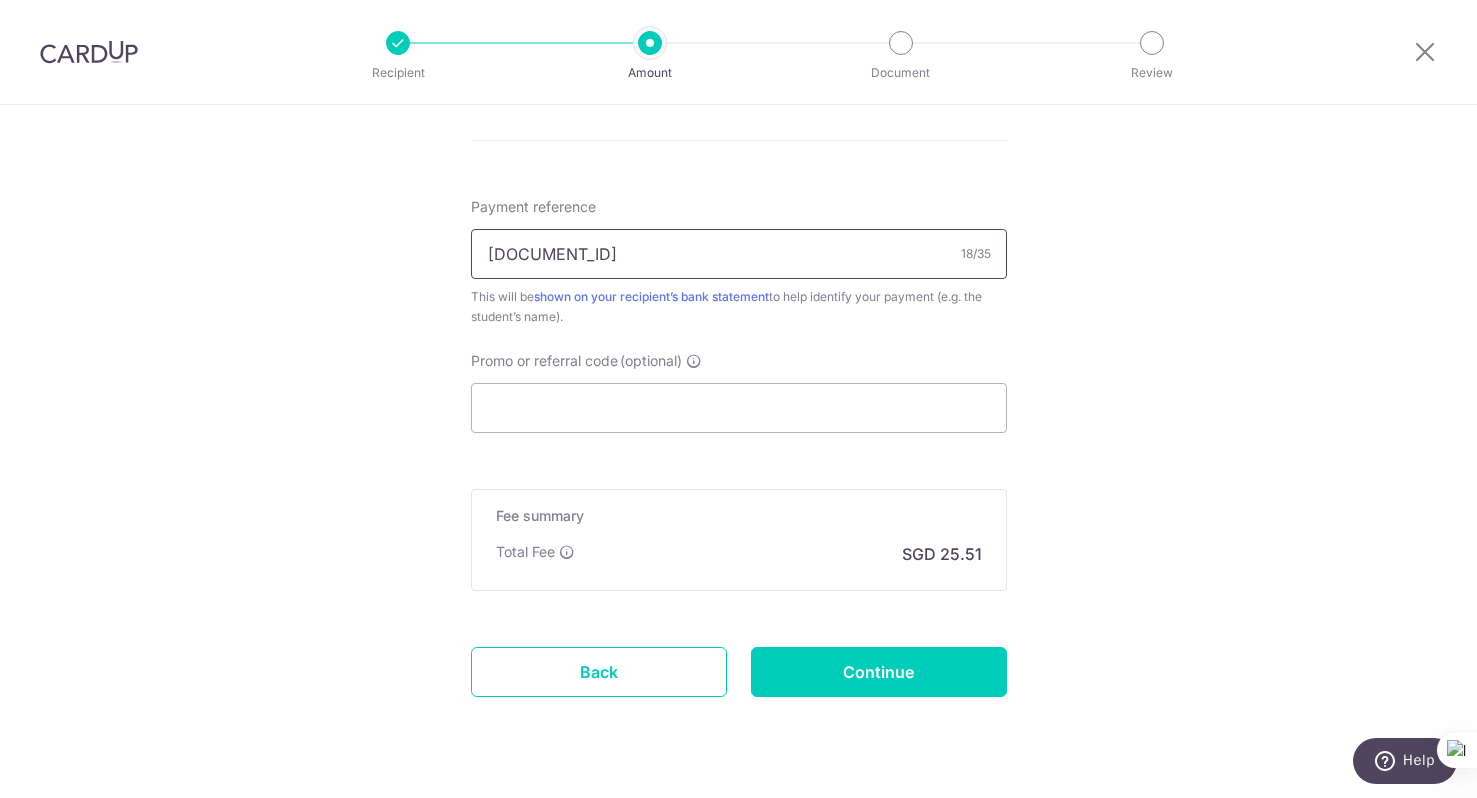scroll, scrollTop: 1176, scrollLeft: 0, axis: vertical 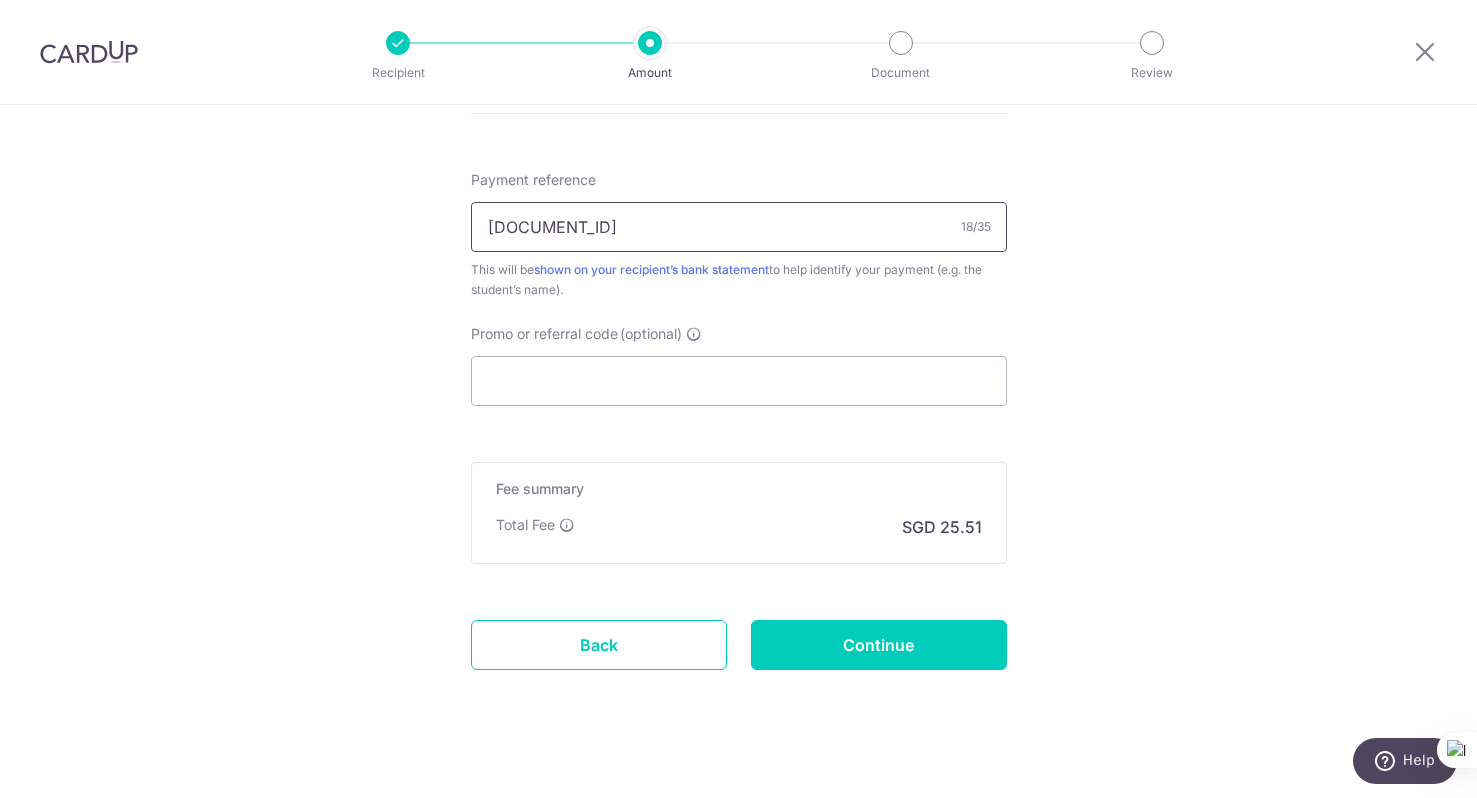 type on "DICN00271663A72866" 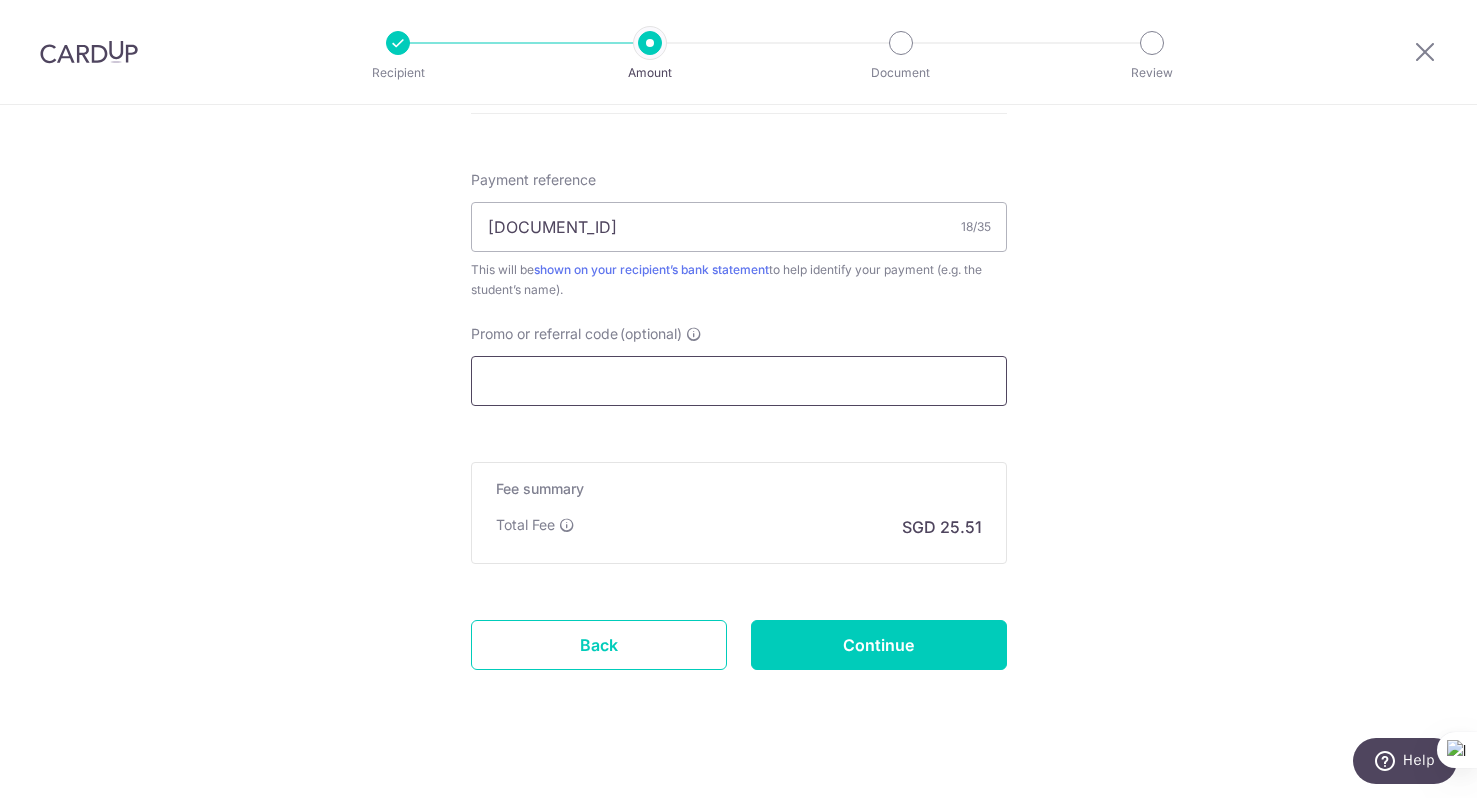 click on "Promo or referral code
(optional)" at bounding box center [739, 381] 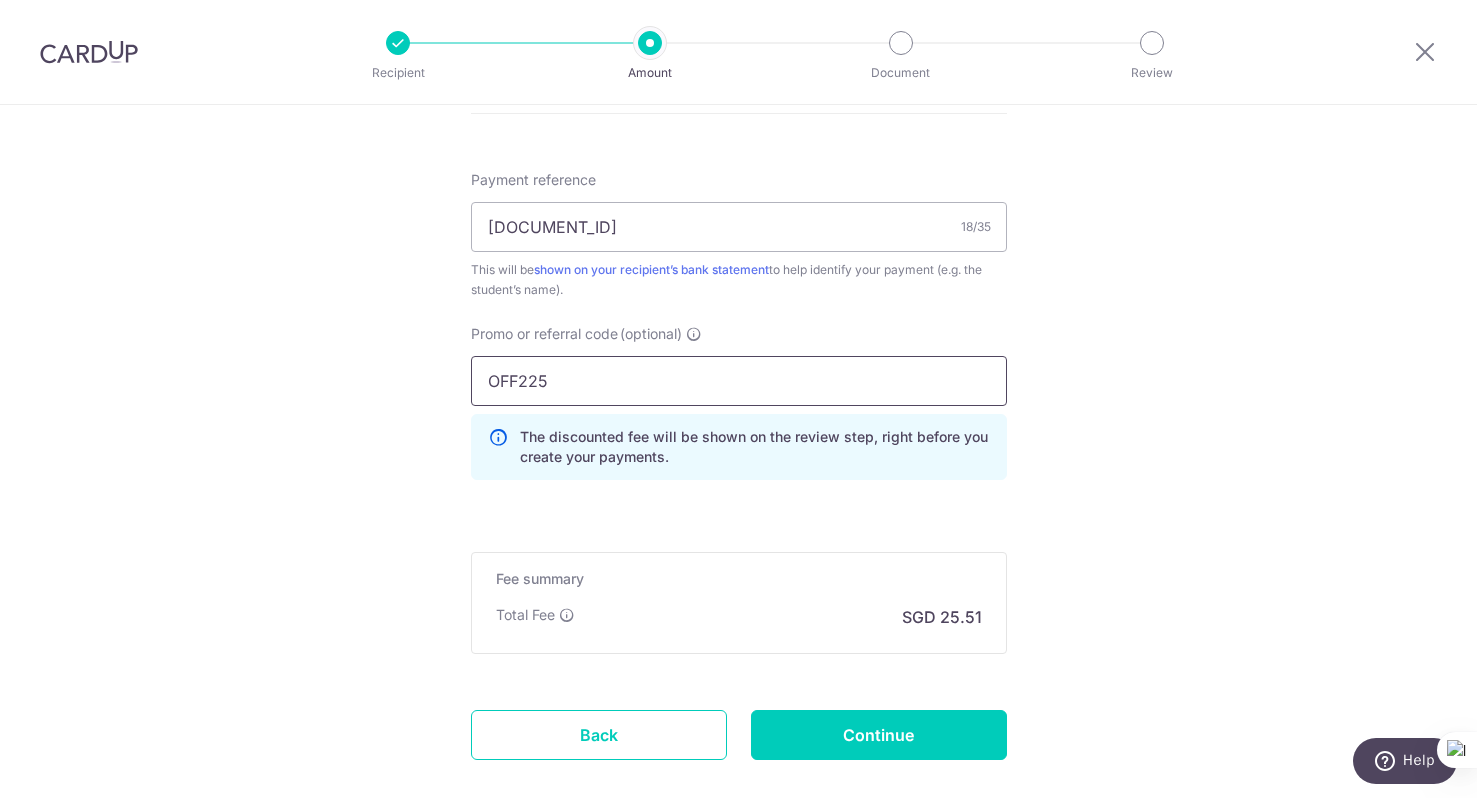 click on "OFF225" at bounding box center (739, 381) 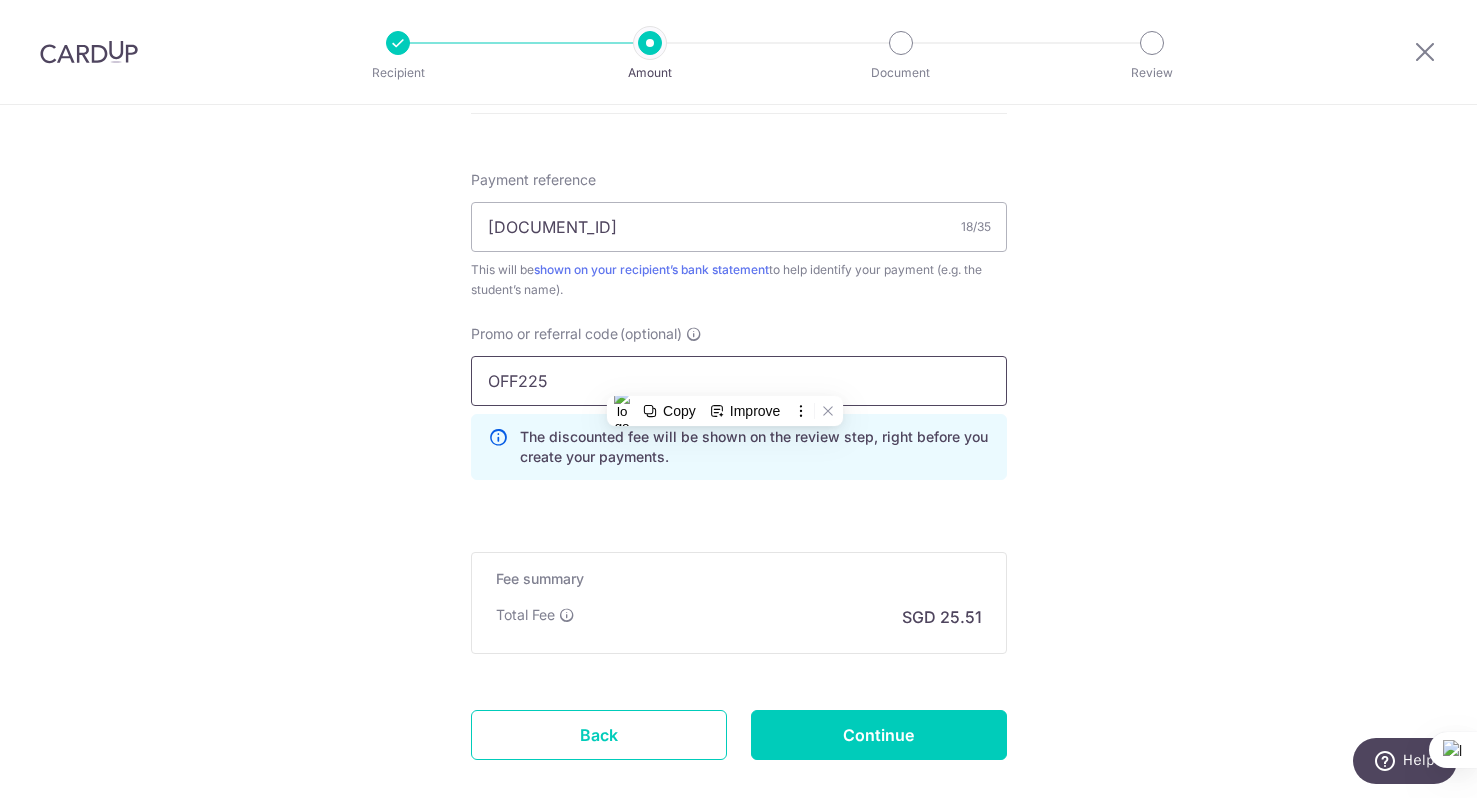 paste on "REC18" 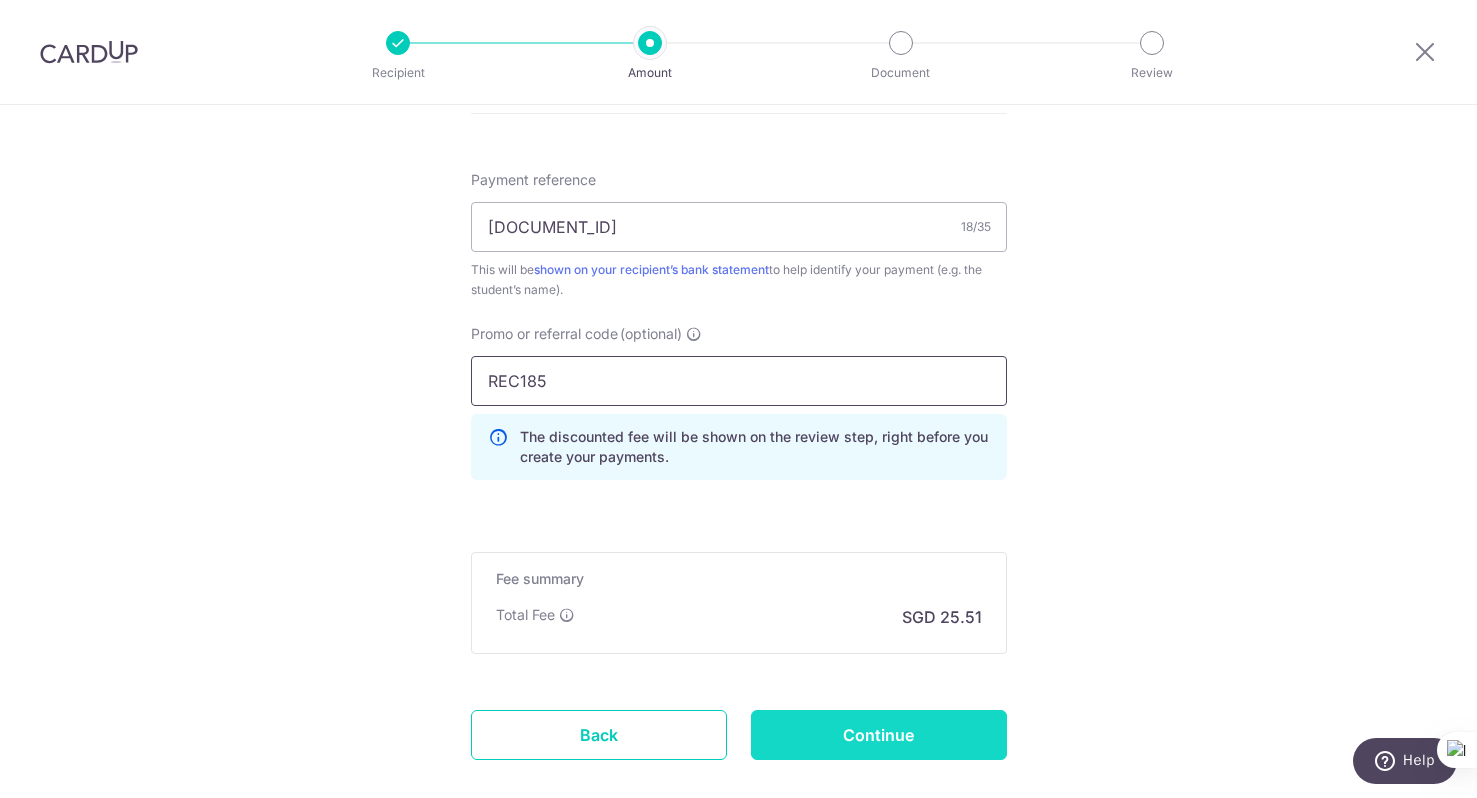 type on "REC185" 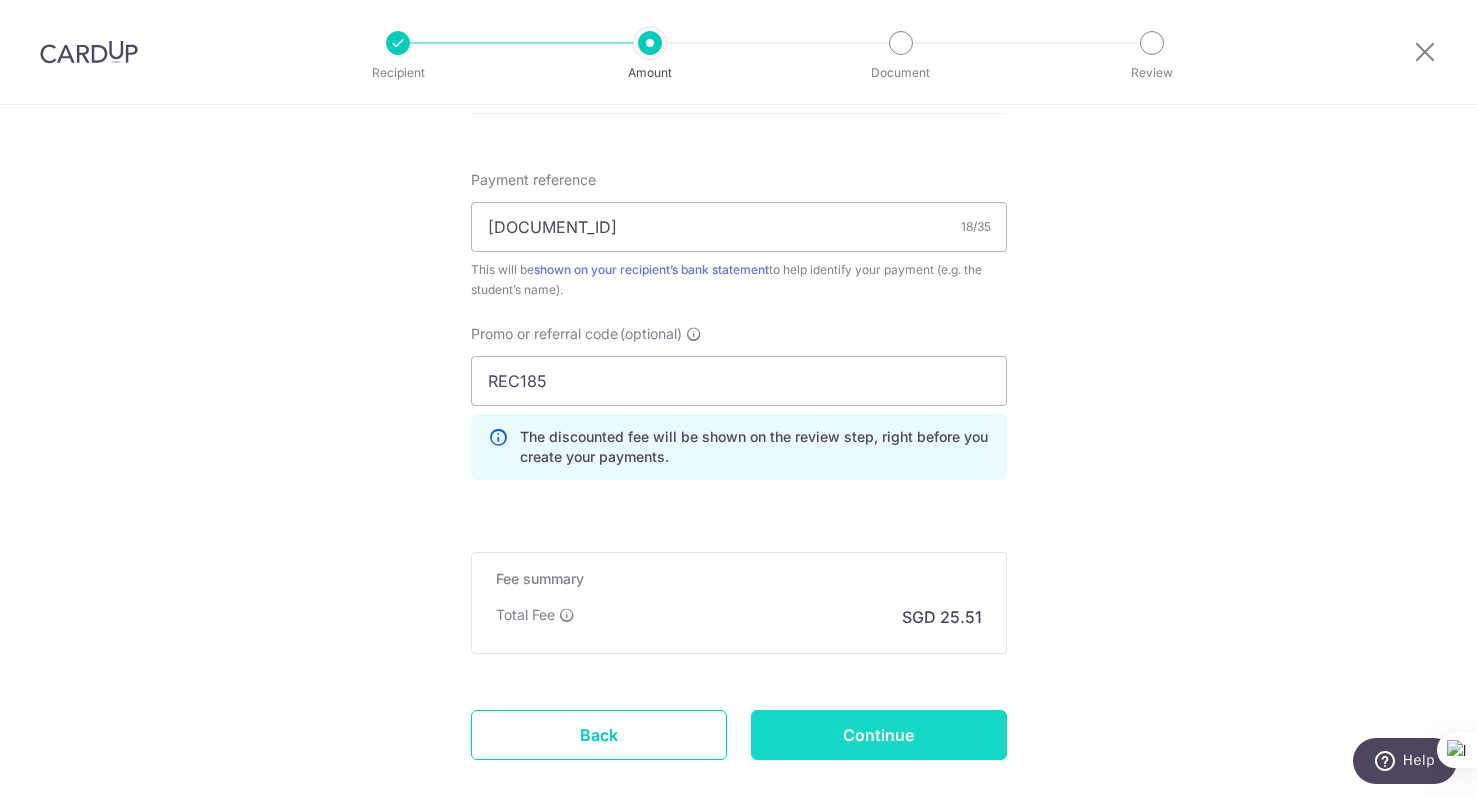 click on "Continue" at bounding box center (879, 735) 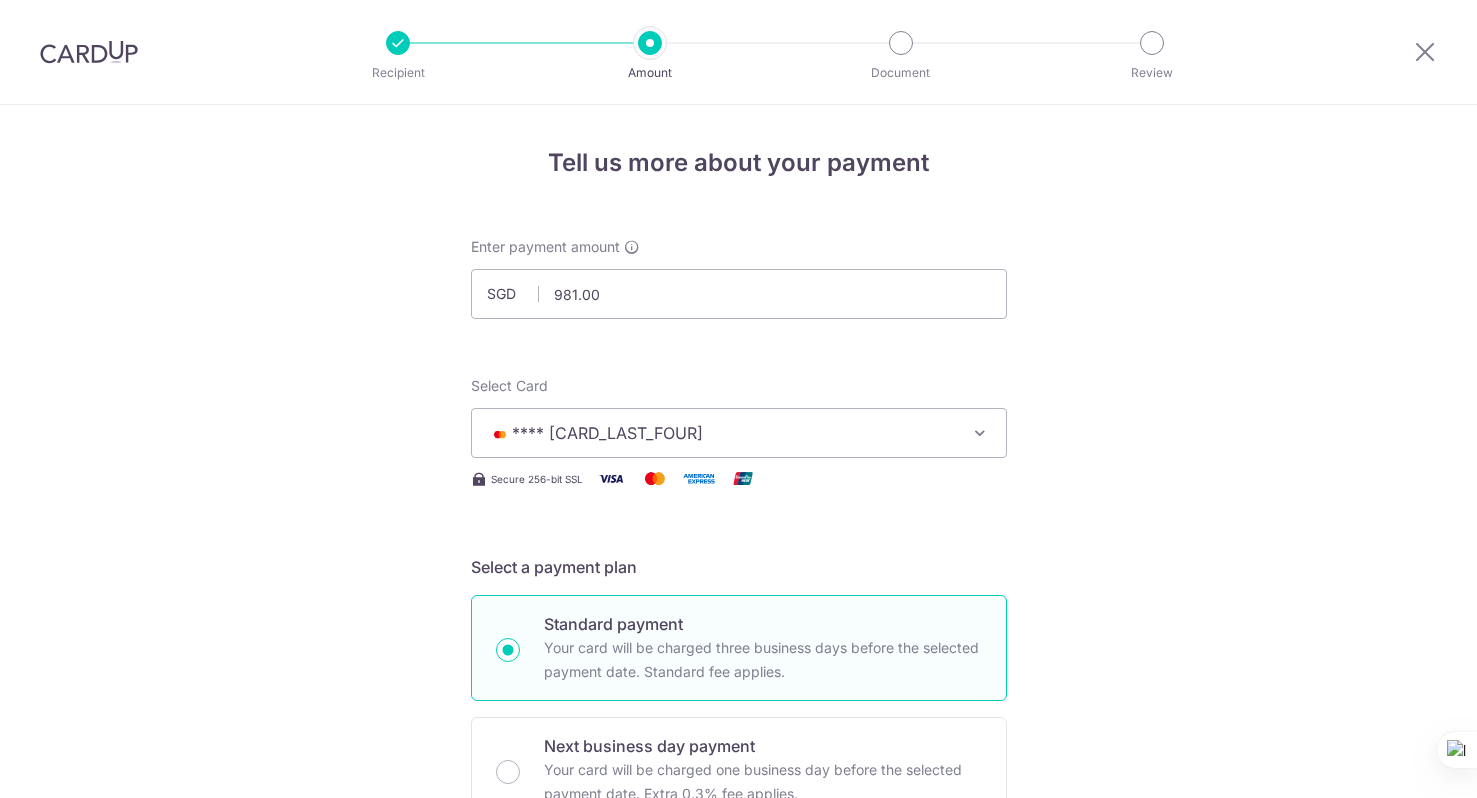 scroll, scrollTop: 0, scrollLeft: 0, axis: both 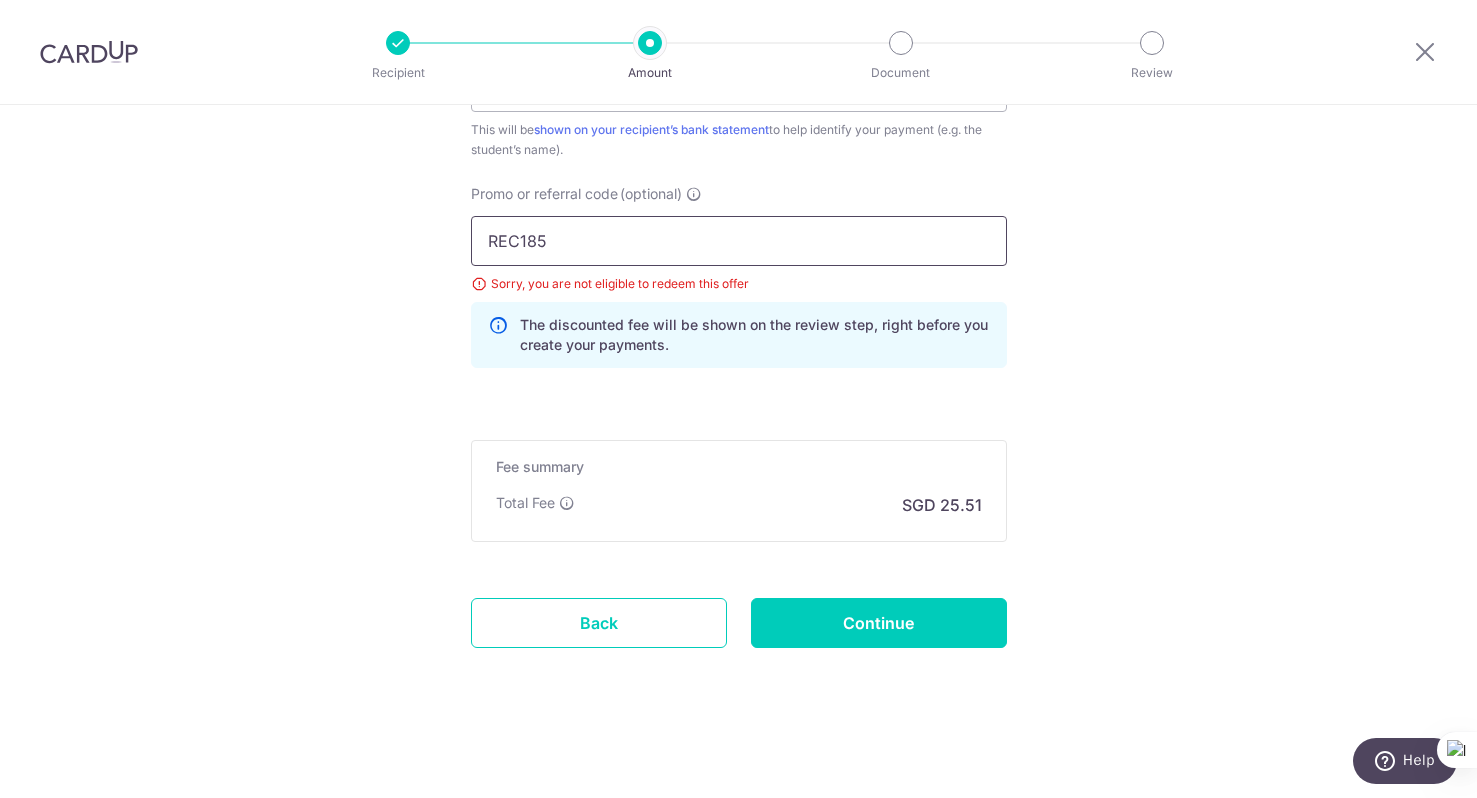 click on "REC185" at bounding box center (739, 241) 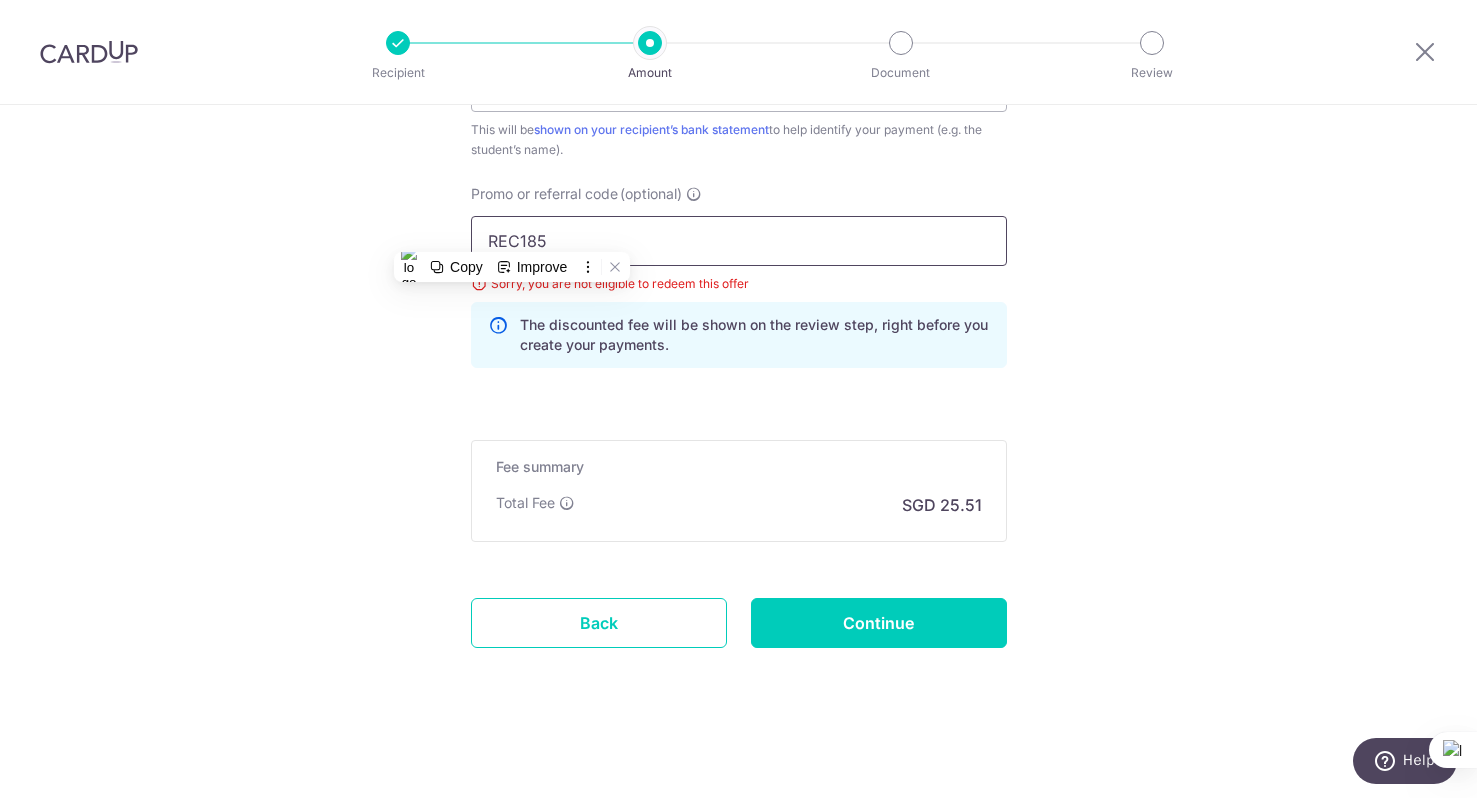 paste on "OFF22" 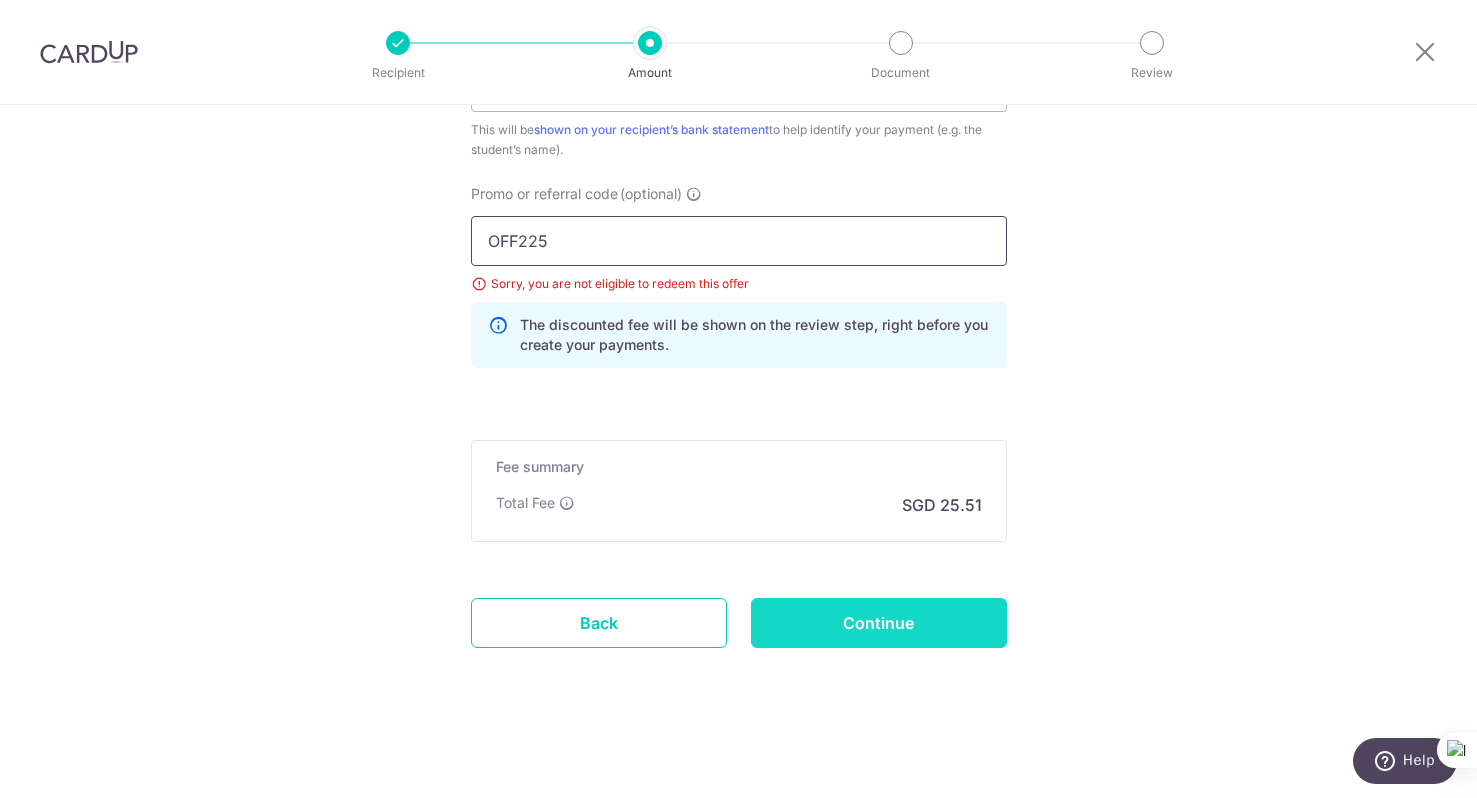 type on "OFF225" 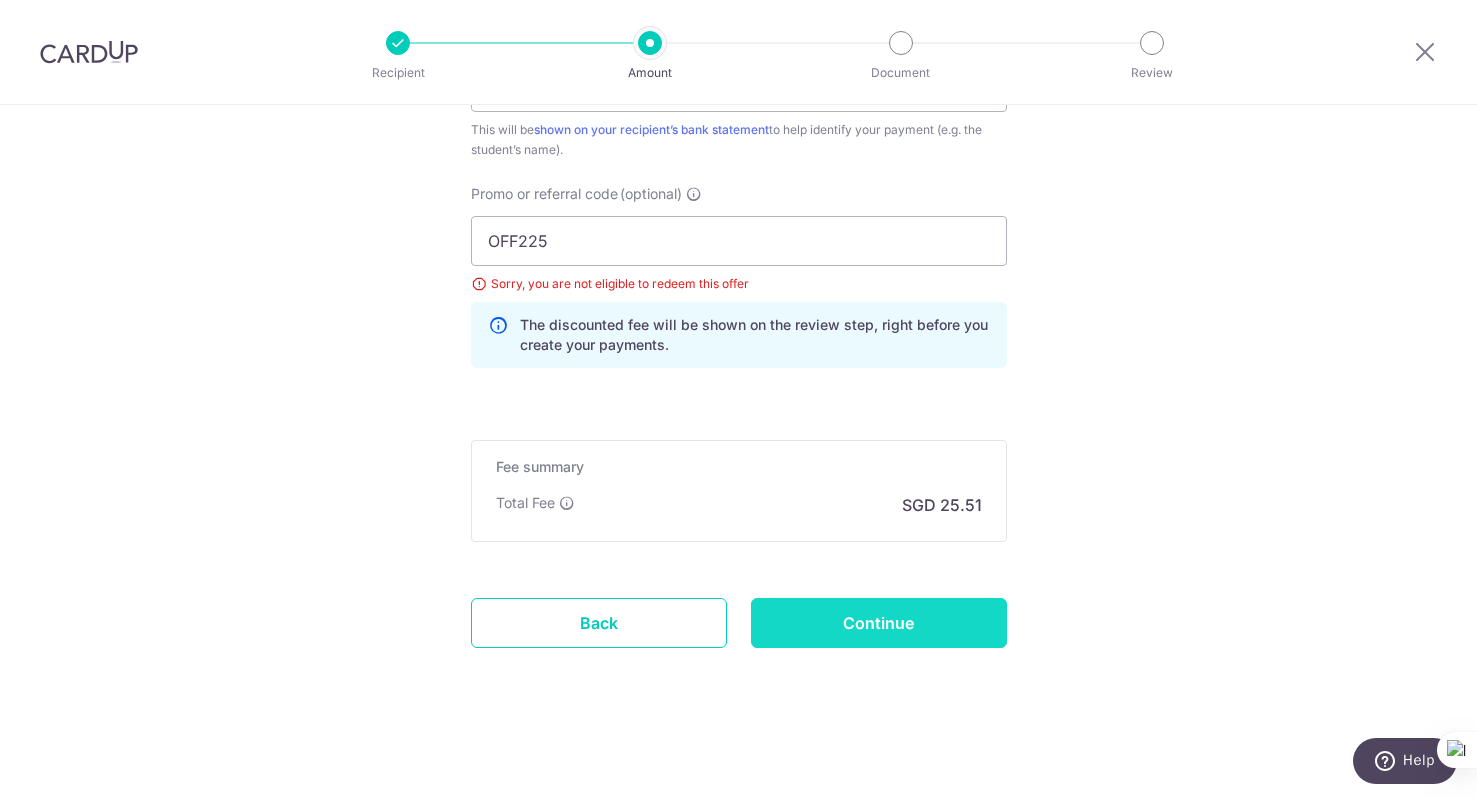click on "Continue" at bounding box center (879, 623) 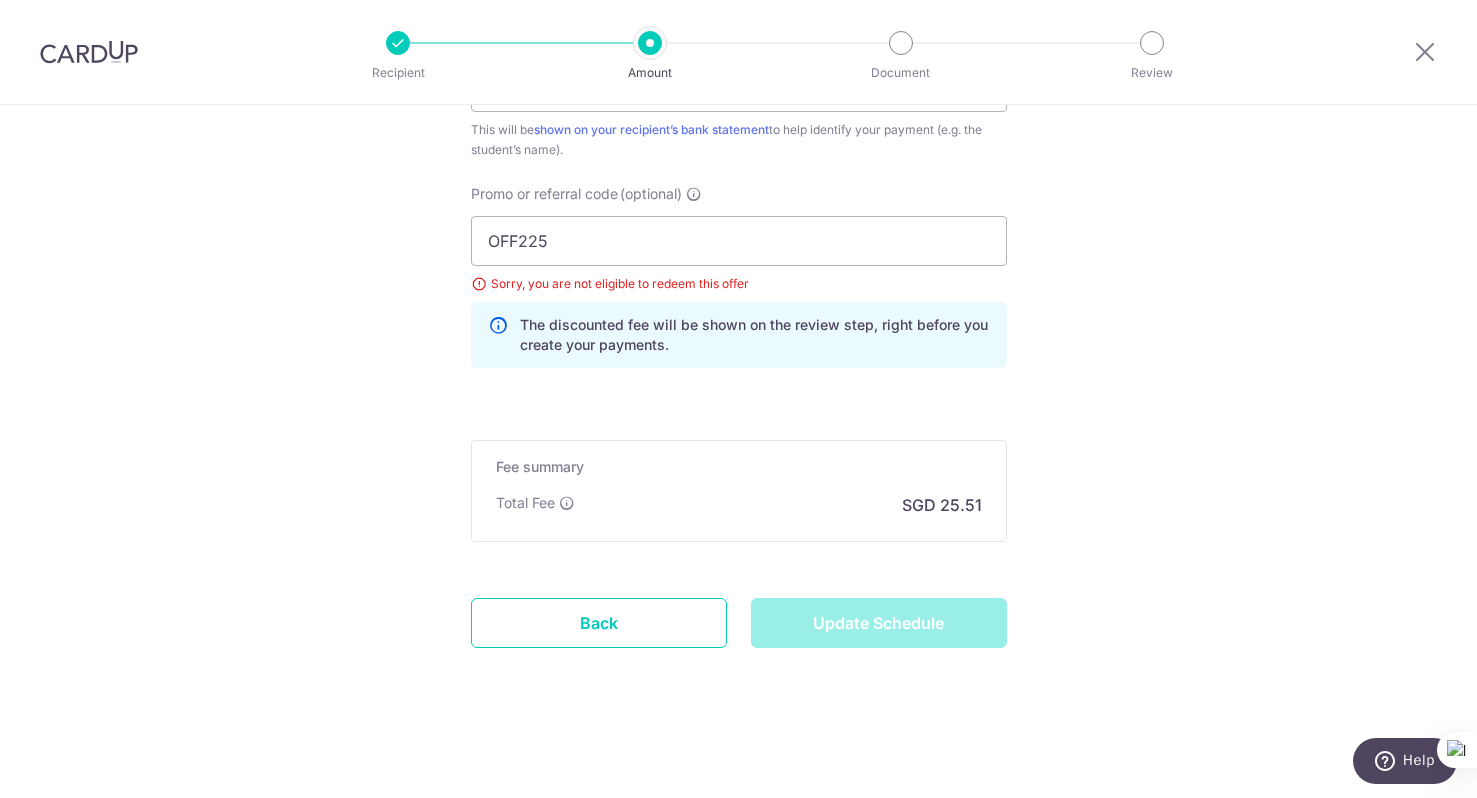 type on "Update Schedule" 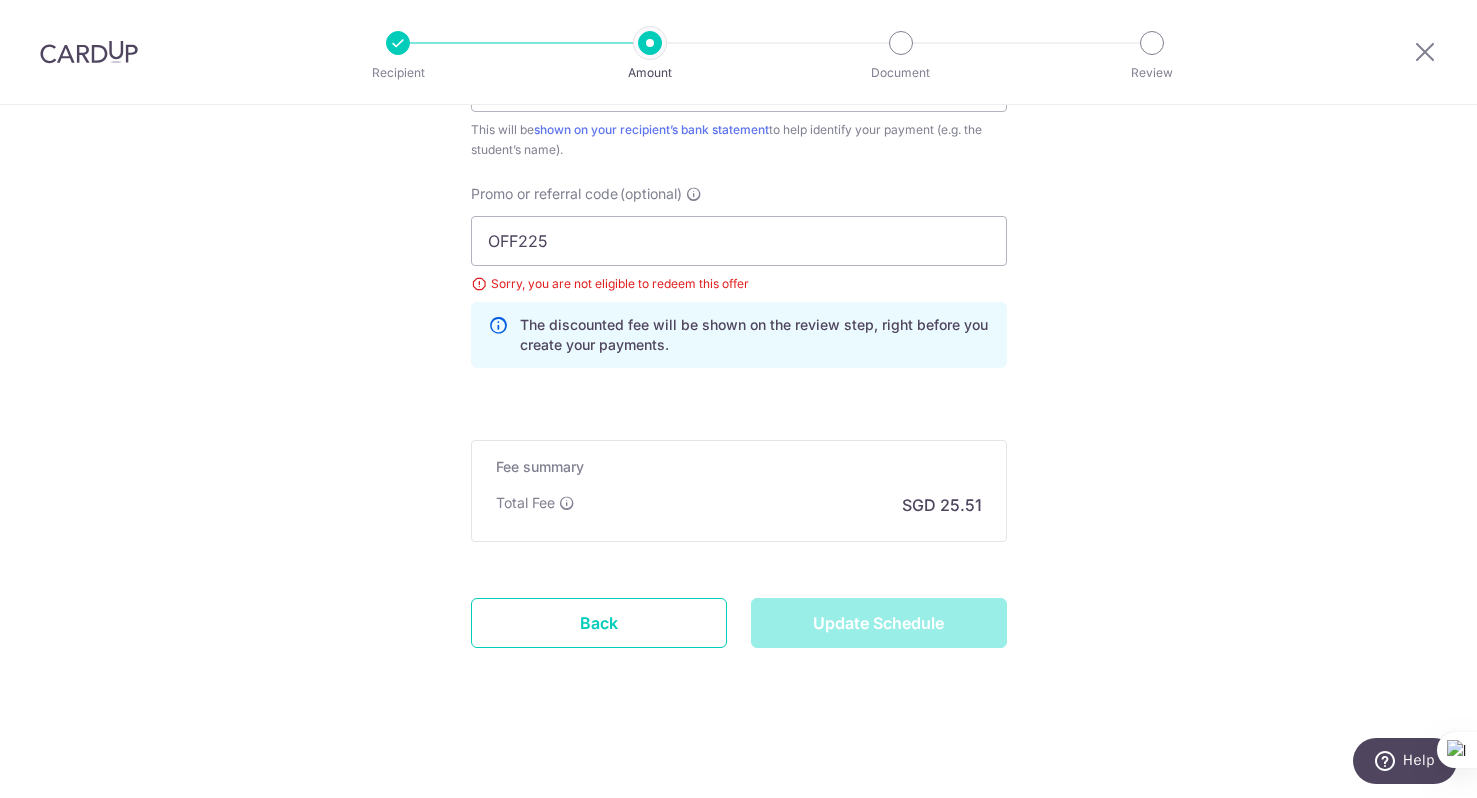 click on "Tell us more about your payment
Enter payment amount
SGD
981.00
981.00
Select Card
**** 5748
Add credit card
Your Cards
**** 5748
Secure 256-bit SSL
Text
New card details
Card
Secure 256-bit SSL" at bounding box center (738, -207) 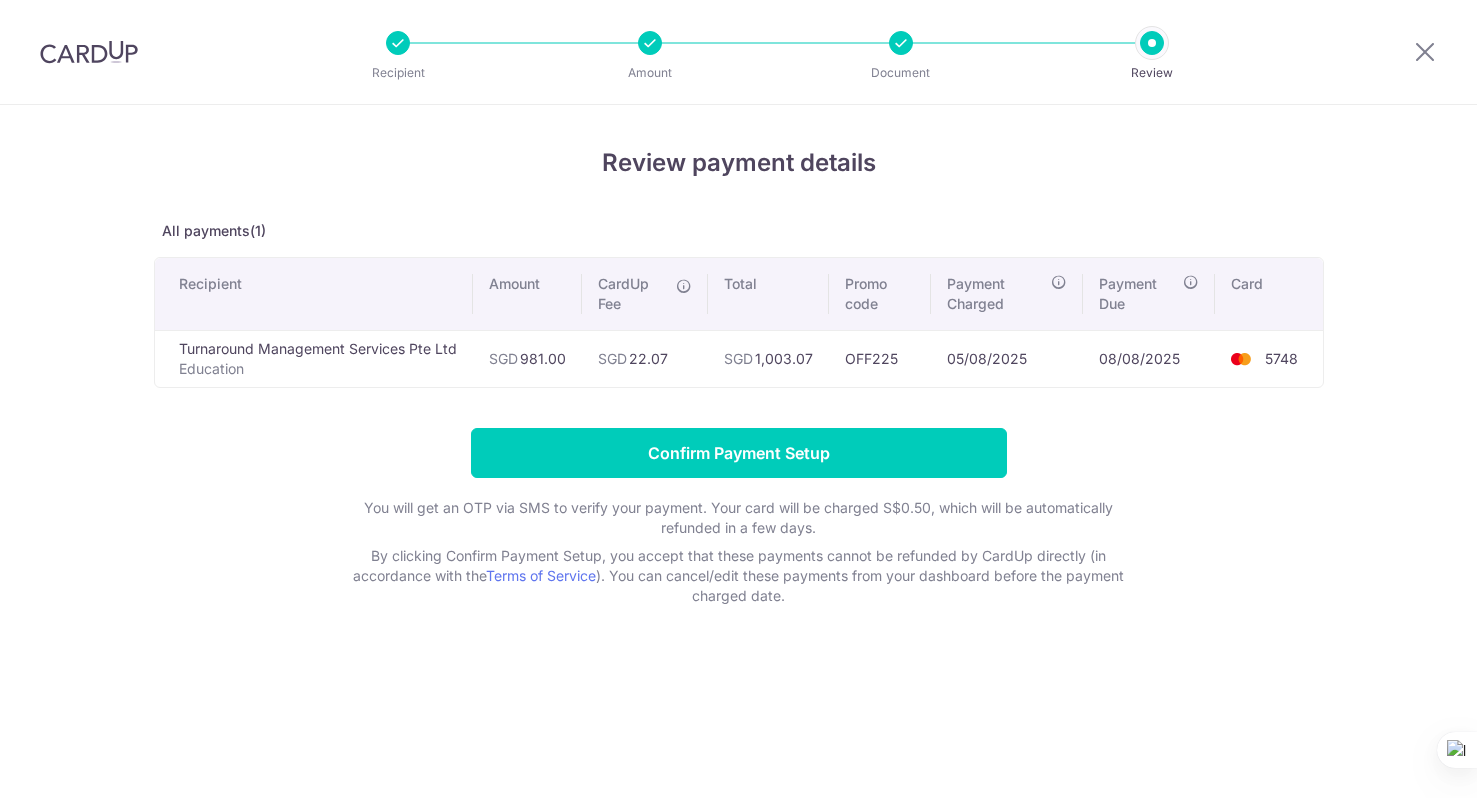 scroll, scrollTop: 0, scrollLeft: 0, axis: both 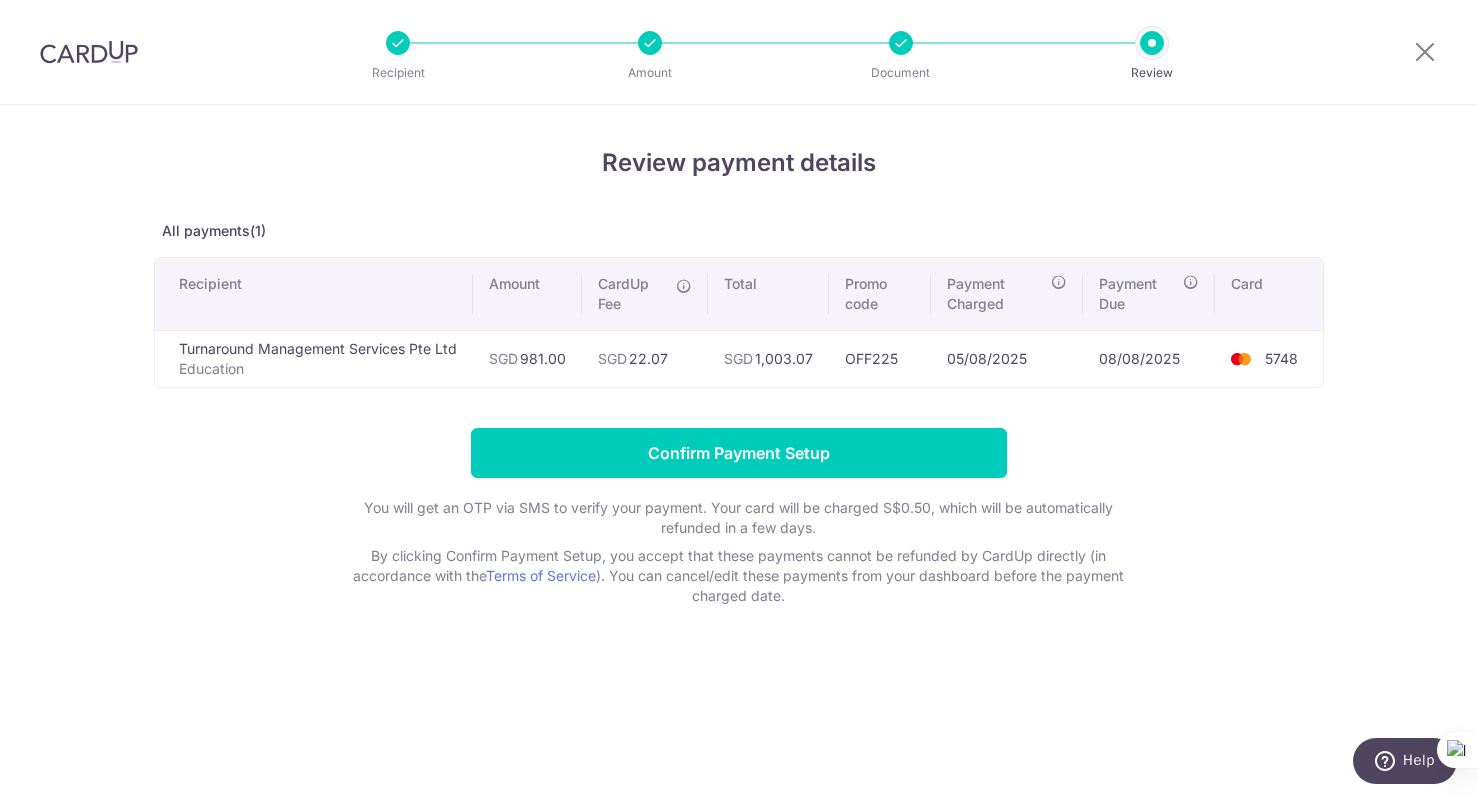 click at bounding box center (901, 43) 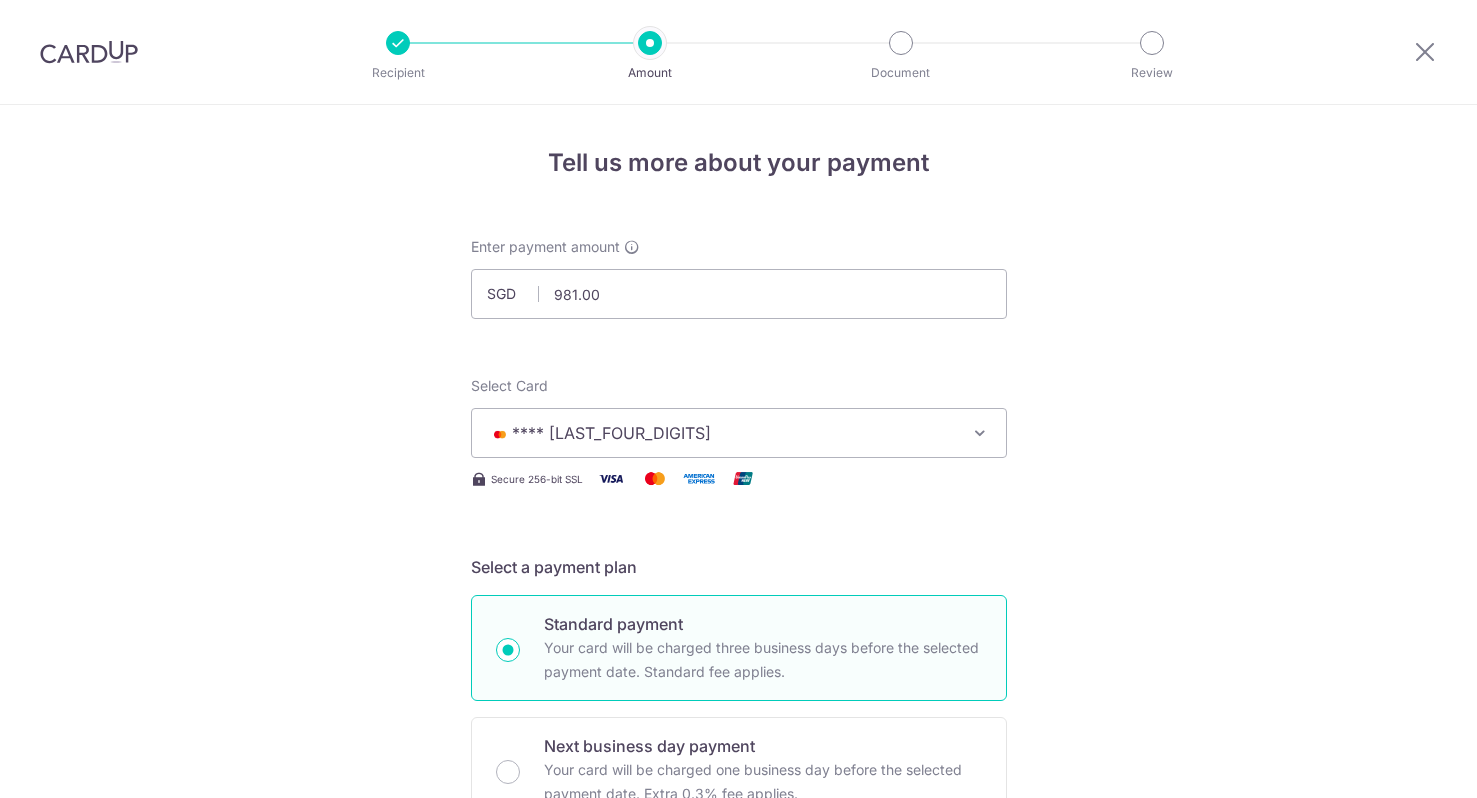 scroll, scrollTop: 0, scrollLeft: 0, axis: both 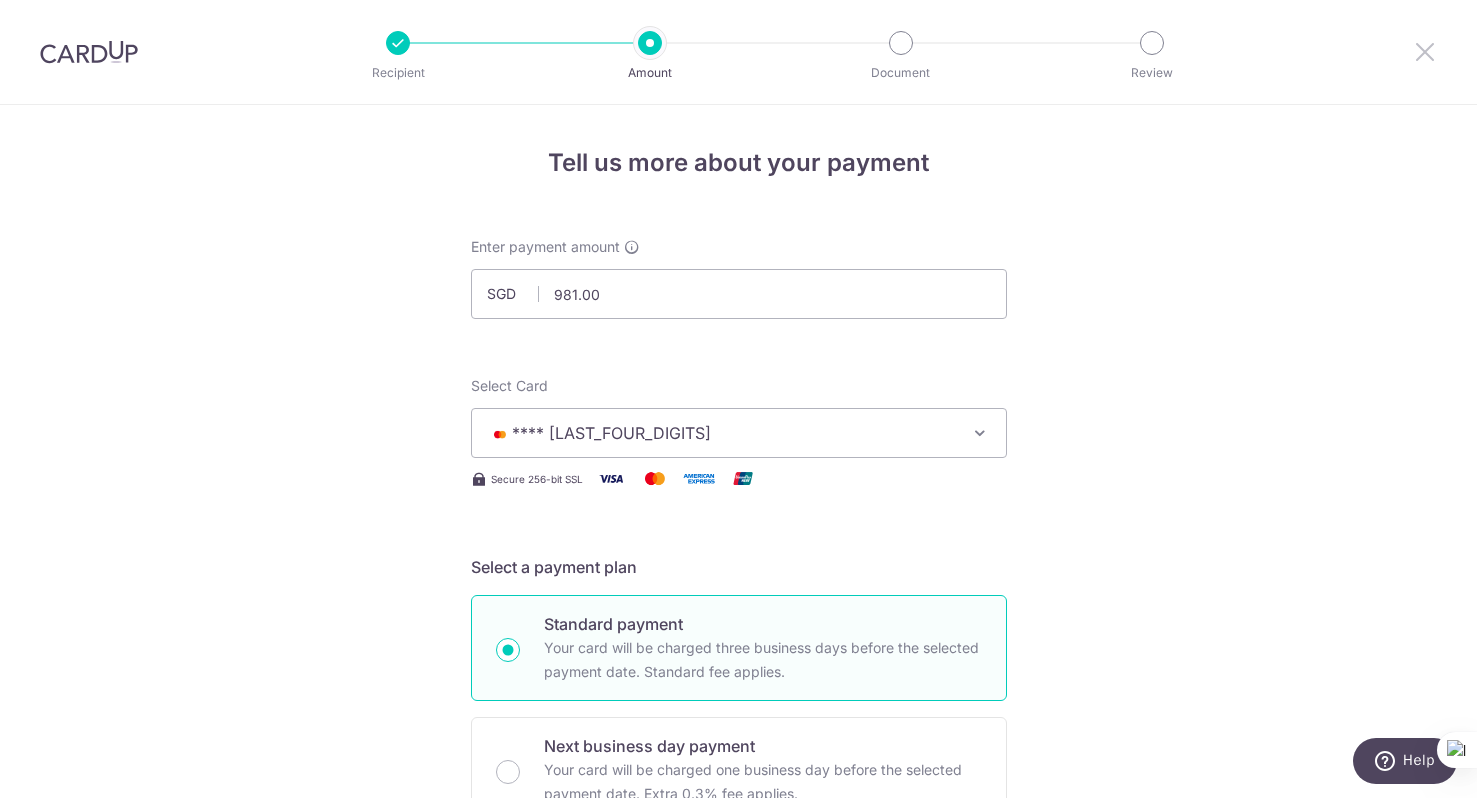 click at bounding box center (1425, 51) 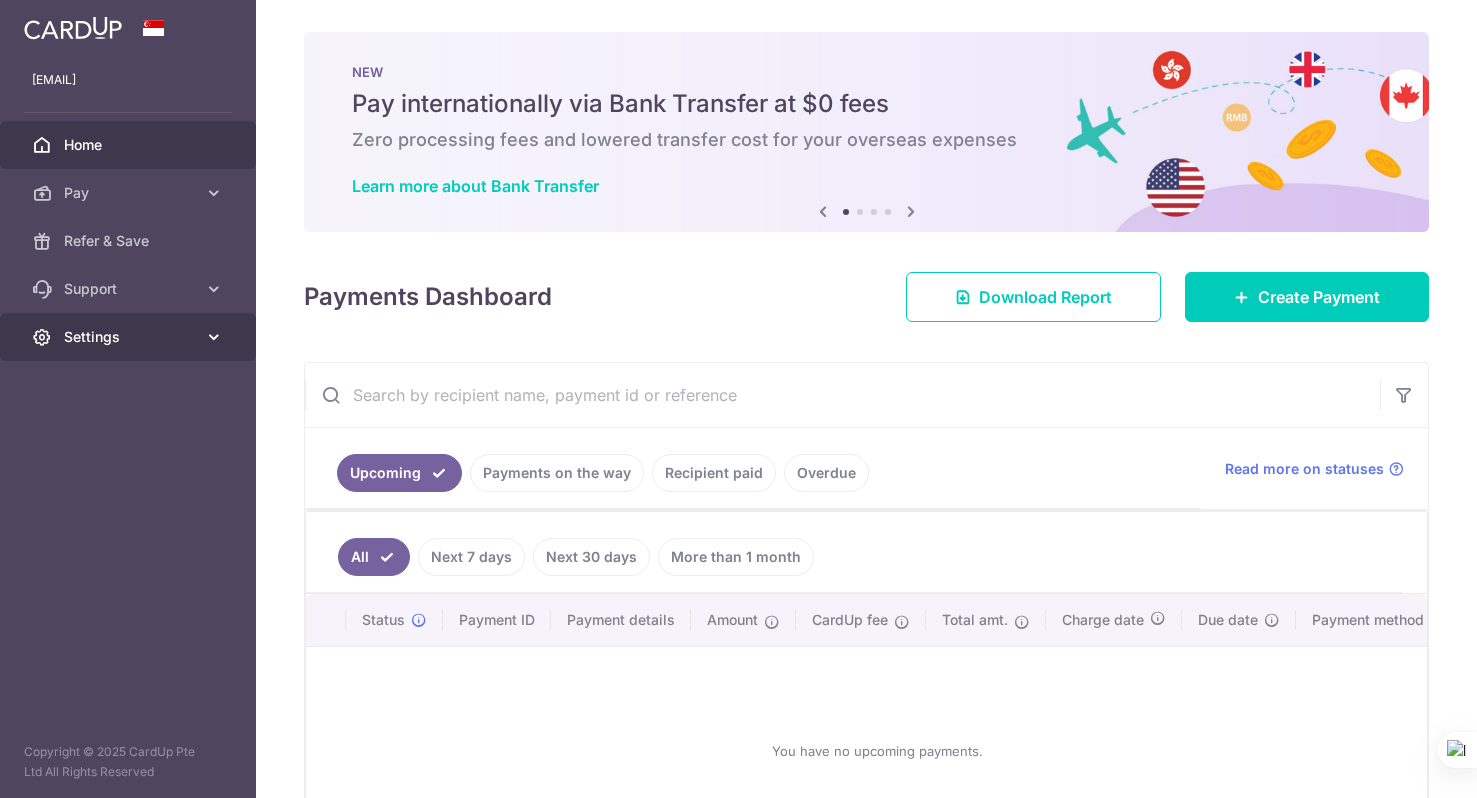 click on "Settings" at bounding box center (130, 337) 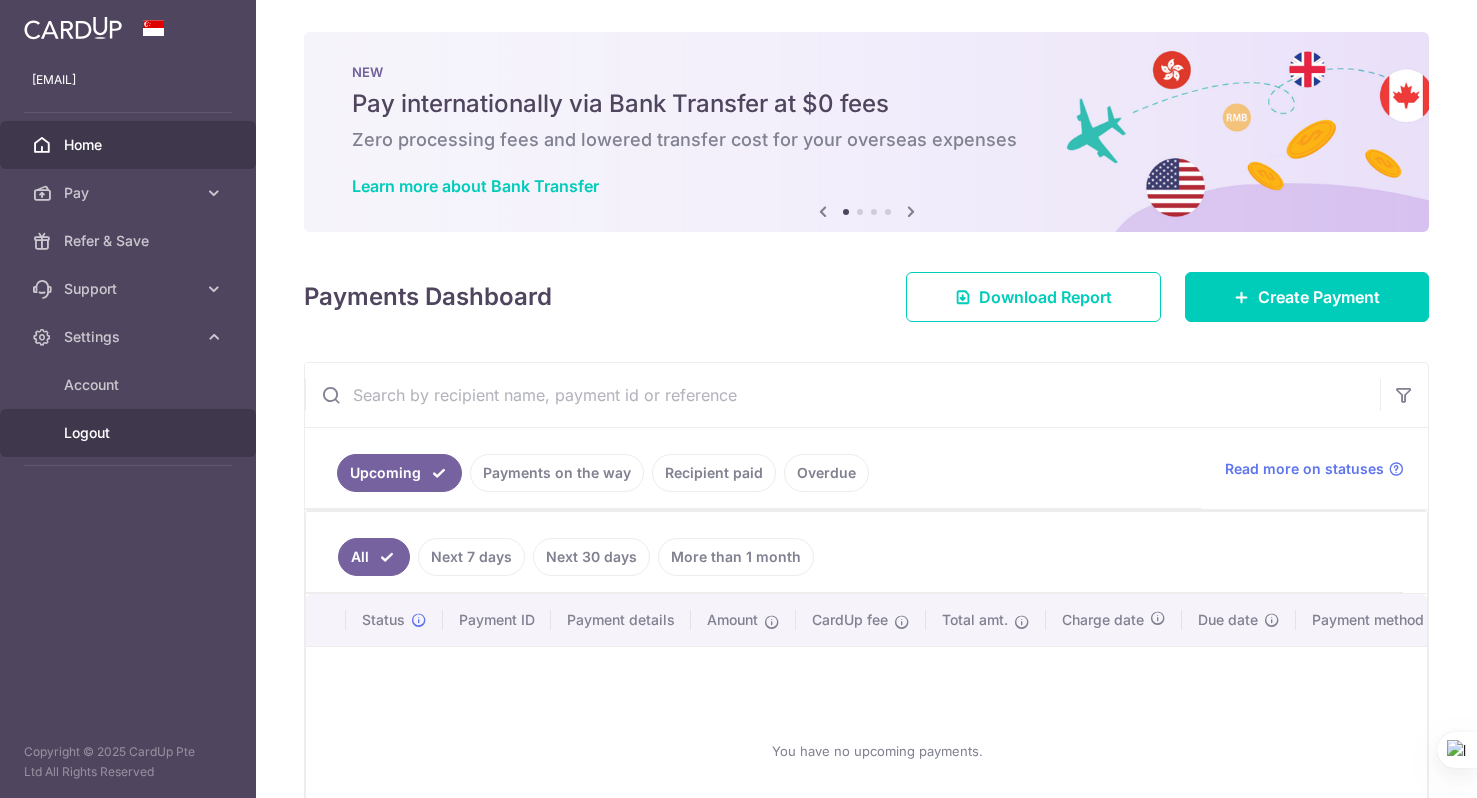 click on "Logout" at bounding box center (130, 433) 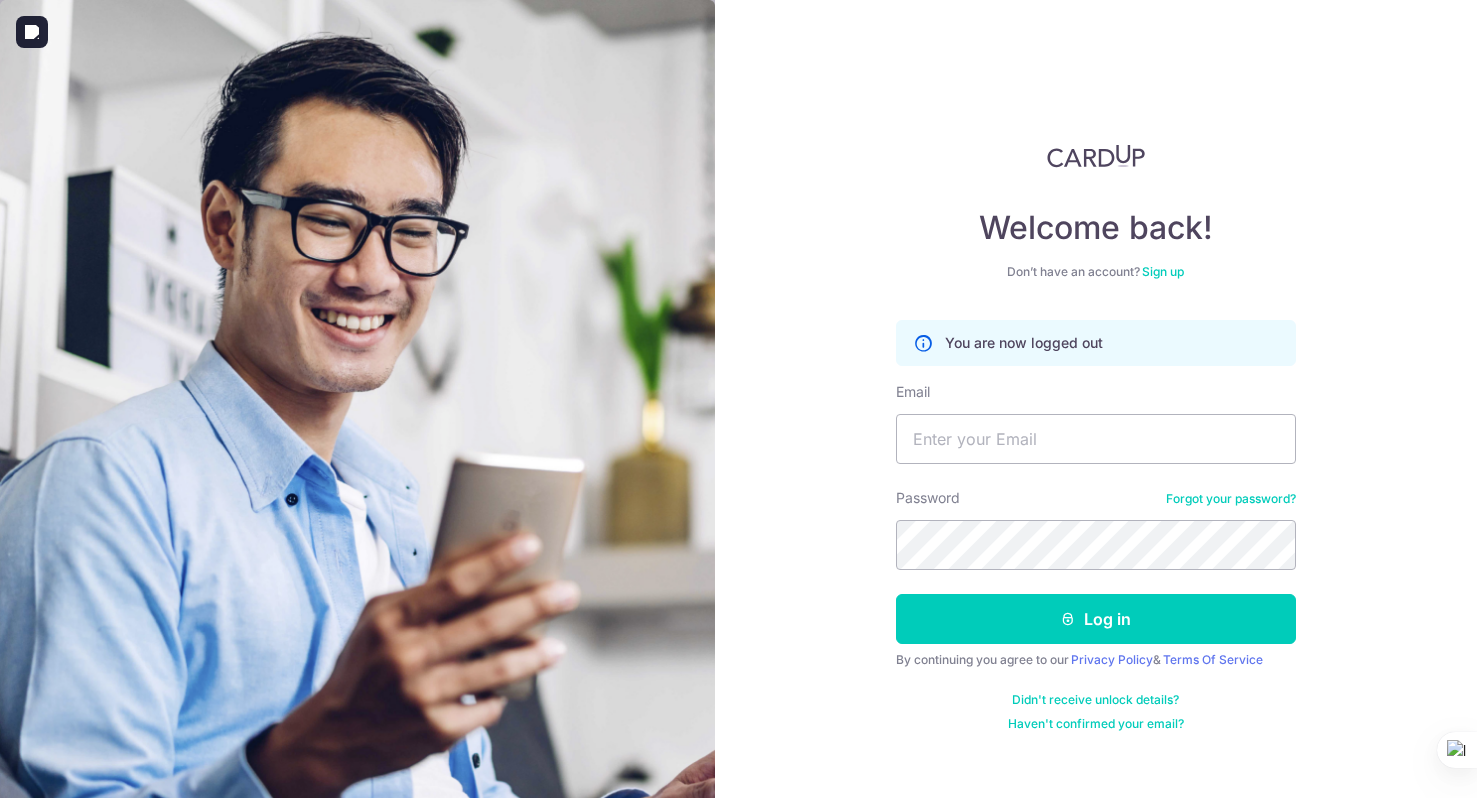 scroll, scrollTop: 0, scrollLeft: 0, axis: both 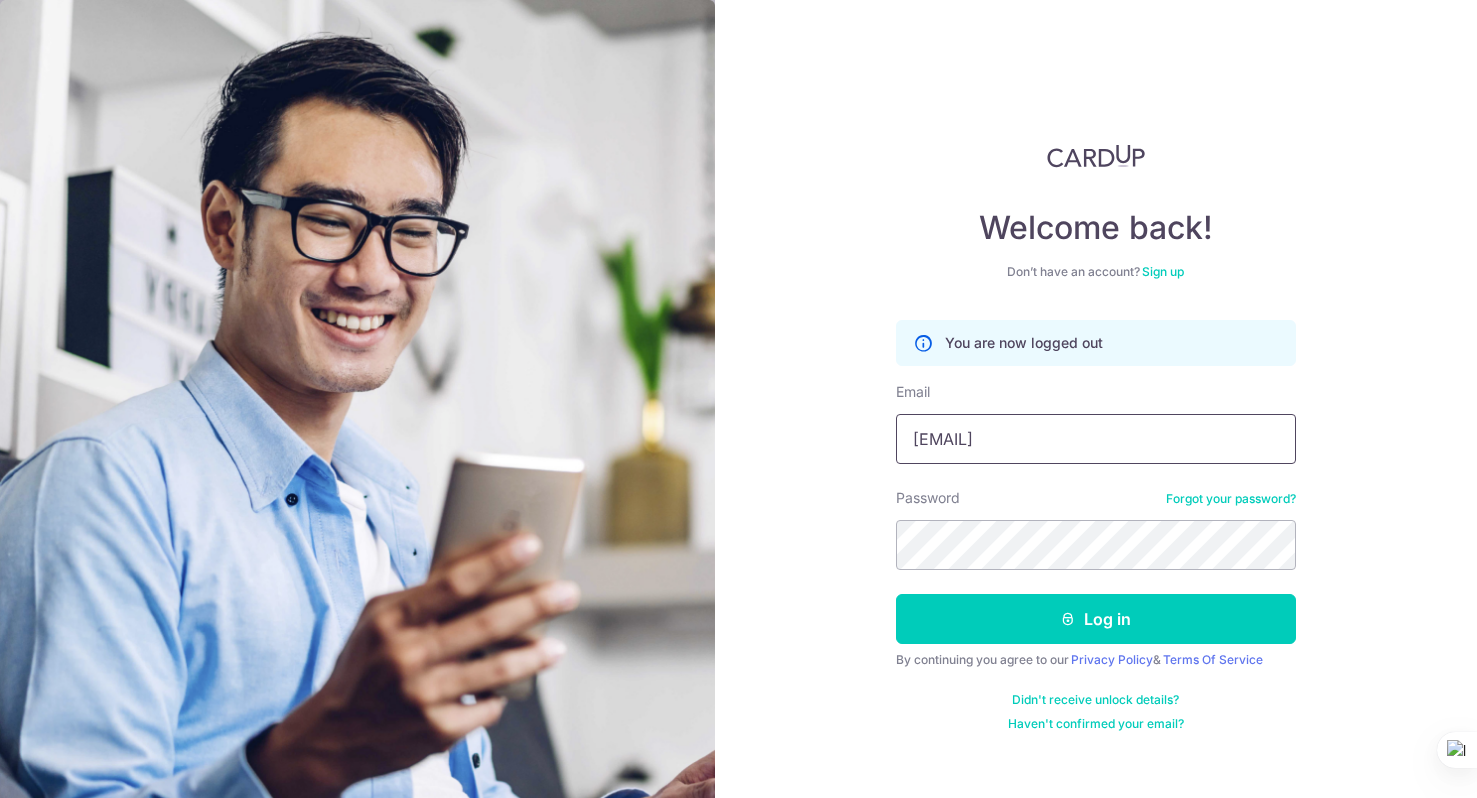 click on "denisefyr@hotmail.com" at bounding box center [1096, 439] 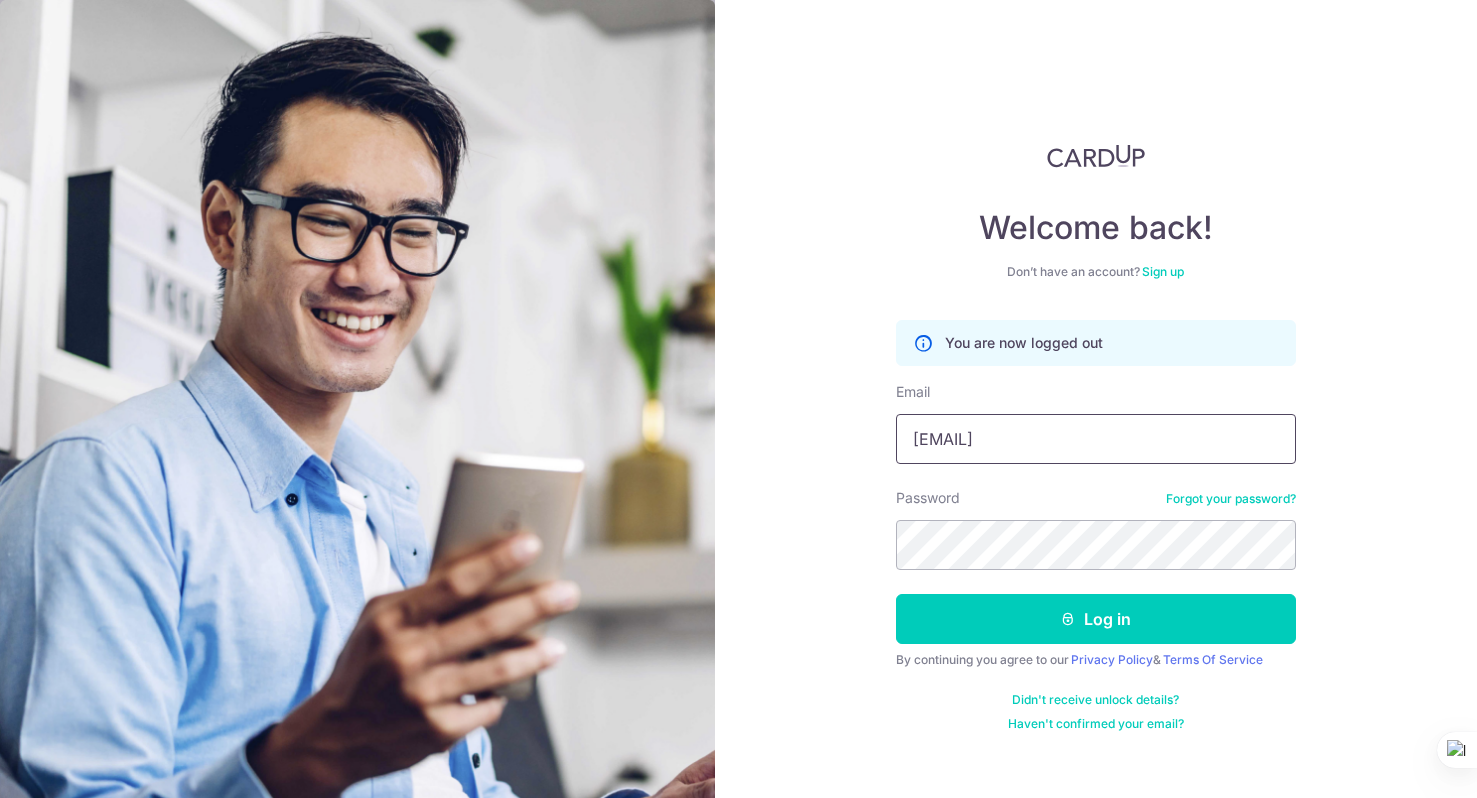 type on "[EMAIL]" 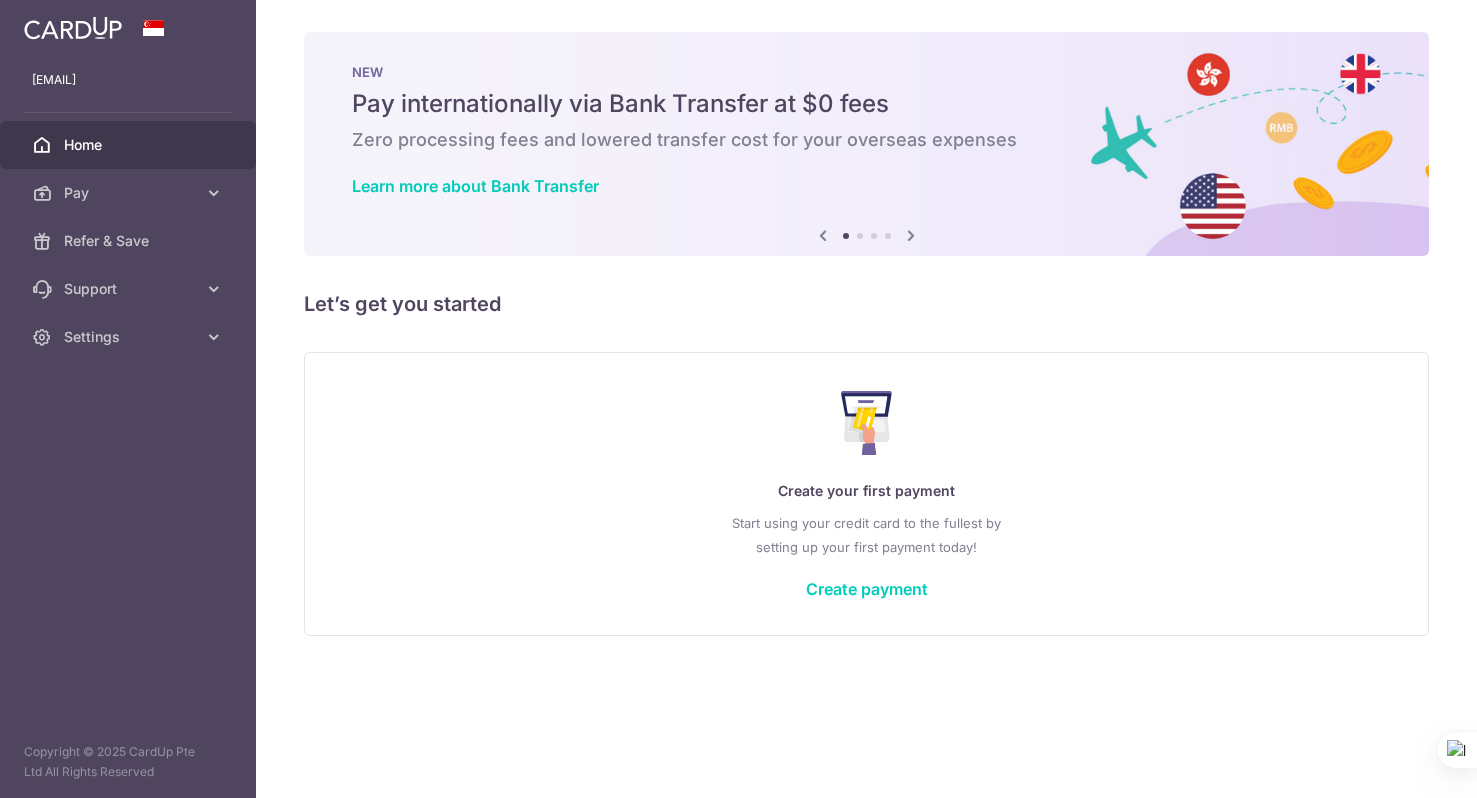 scroll, scrollTop: 0, scrollLeft: 0, axis: both 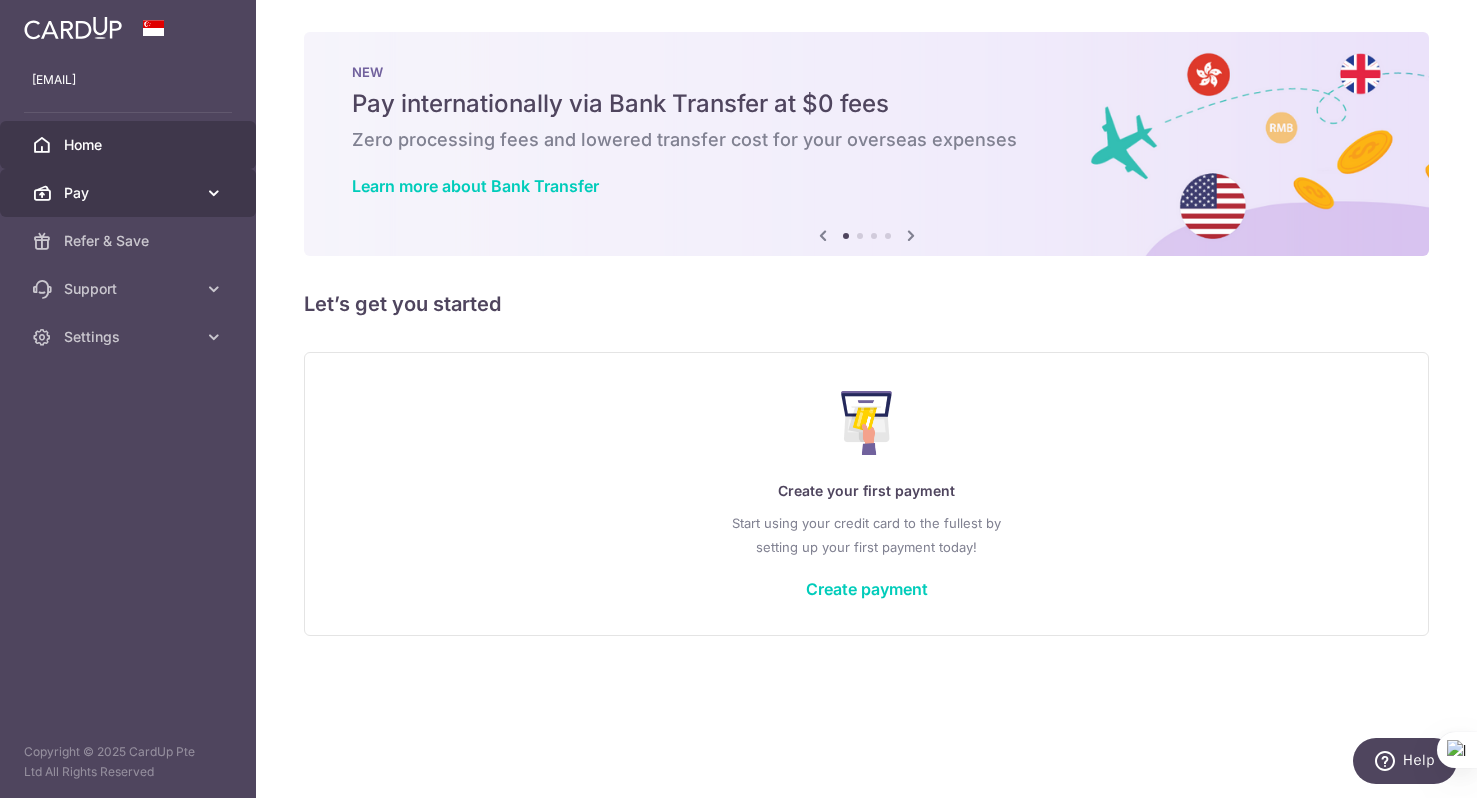click on "Pay" at bounding box center [130, 193] 